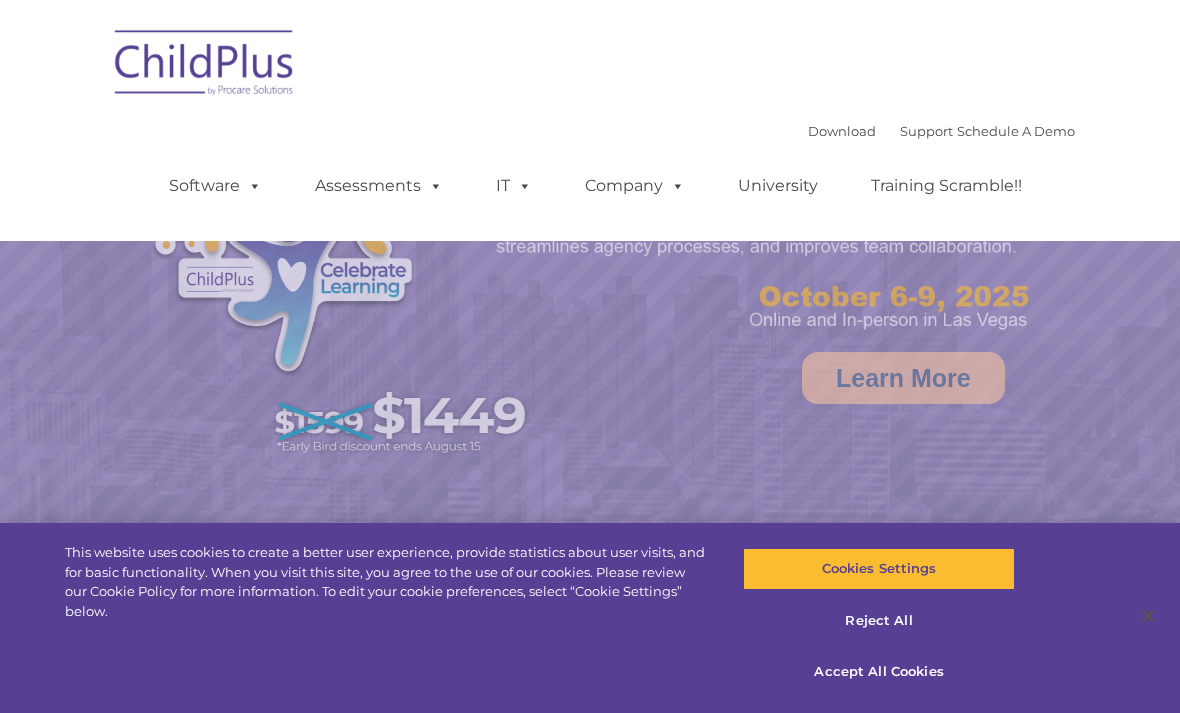 scroll, scrollTop: 0, scrollLeft: 0, axis: both 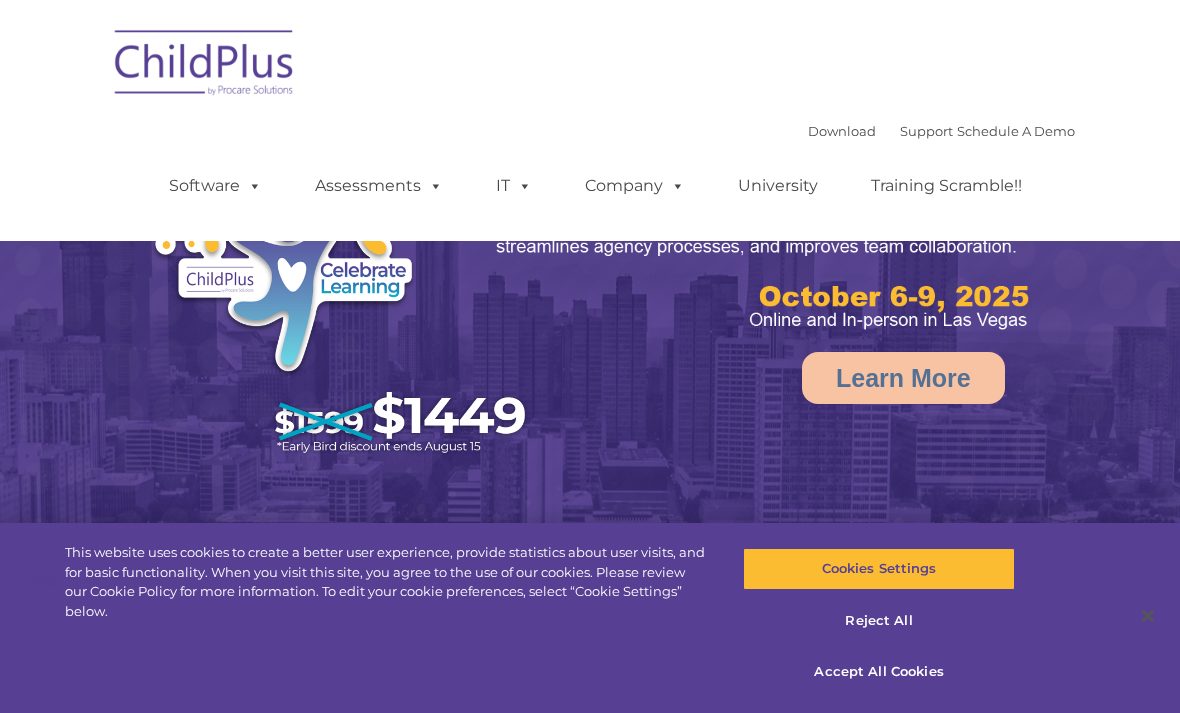 select on "MEDIUM" 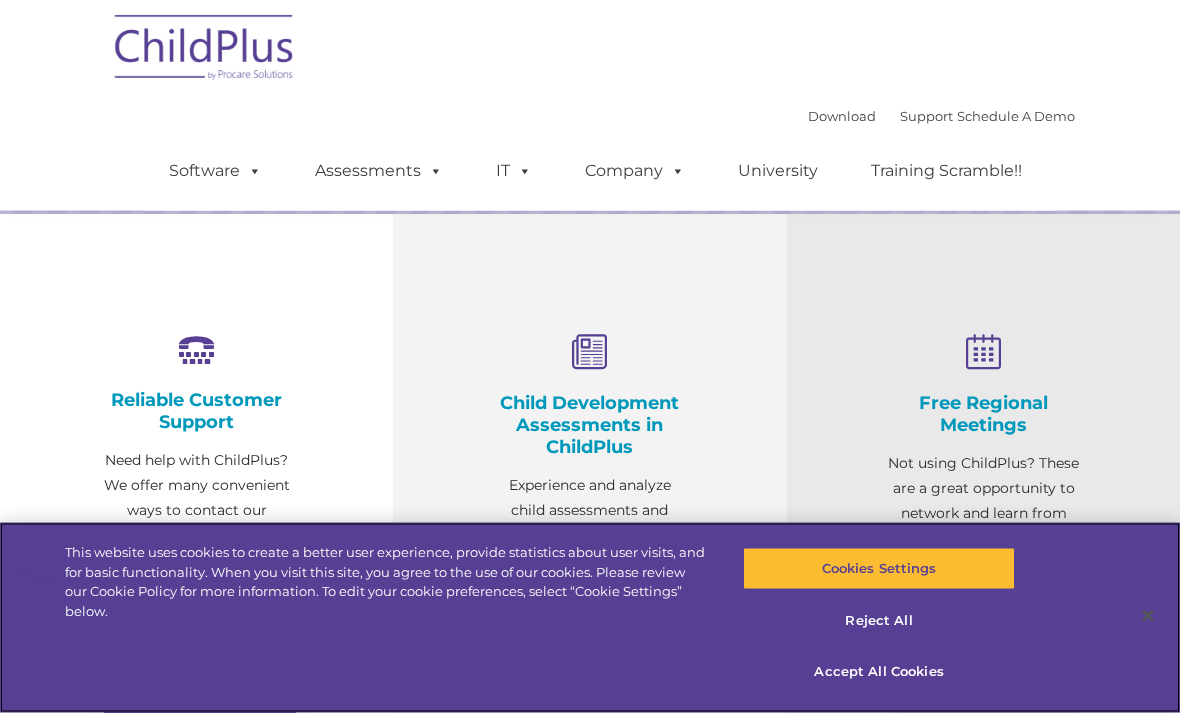 scroll, scrollTop: 798, scrollLeft: 0, axis: vertical 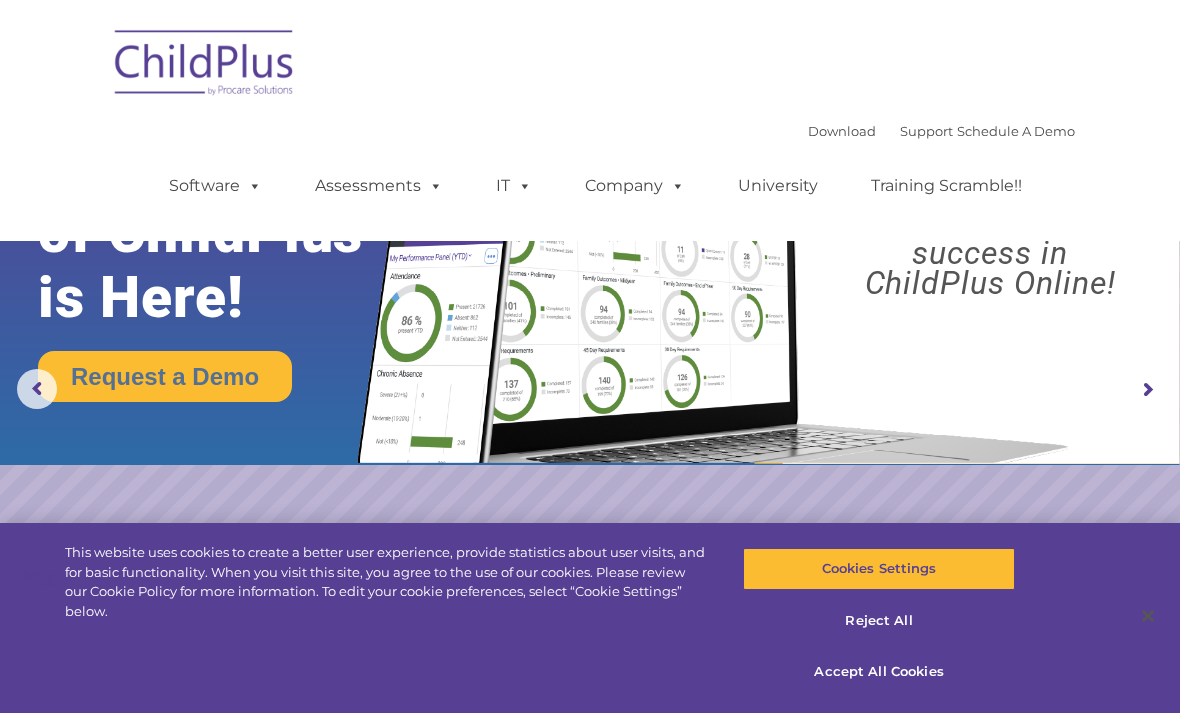 click at bounding box center (521, 185) 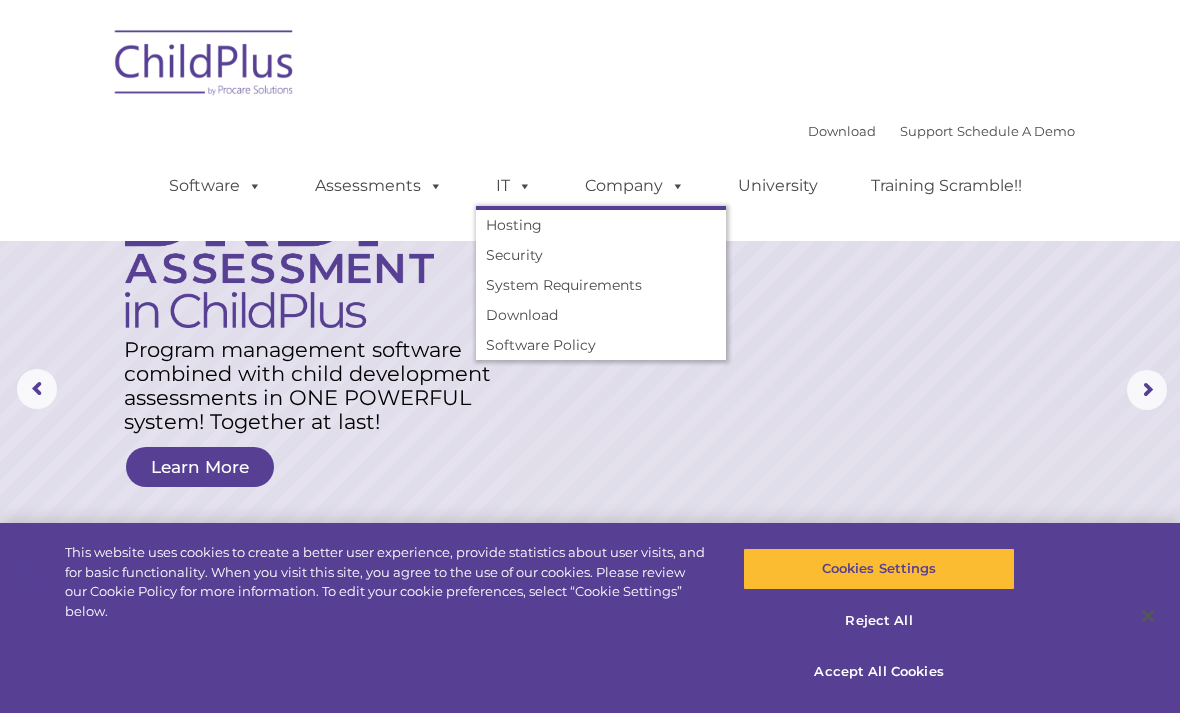 click on "Assessments" at bounding box center (379, 186) 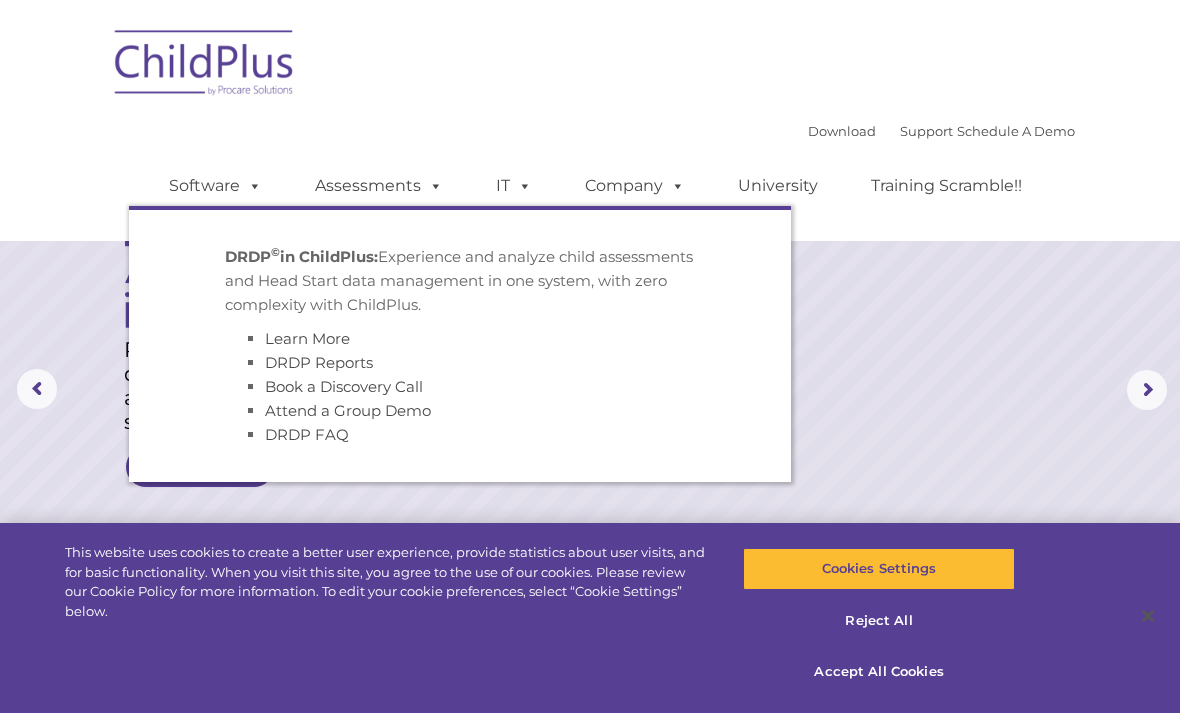 click at bounding box center (251, 185) 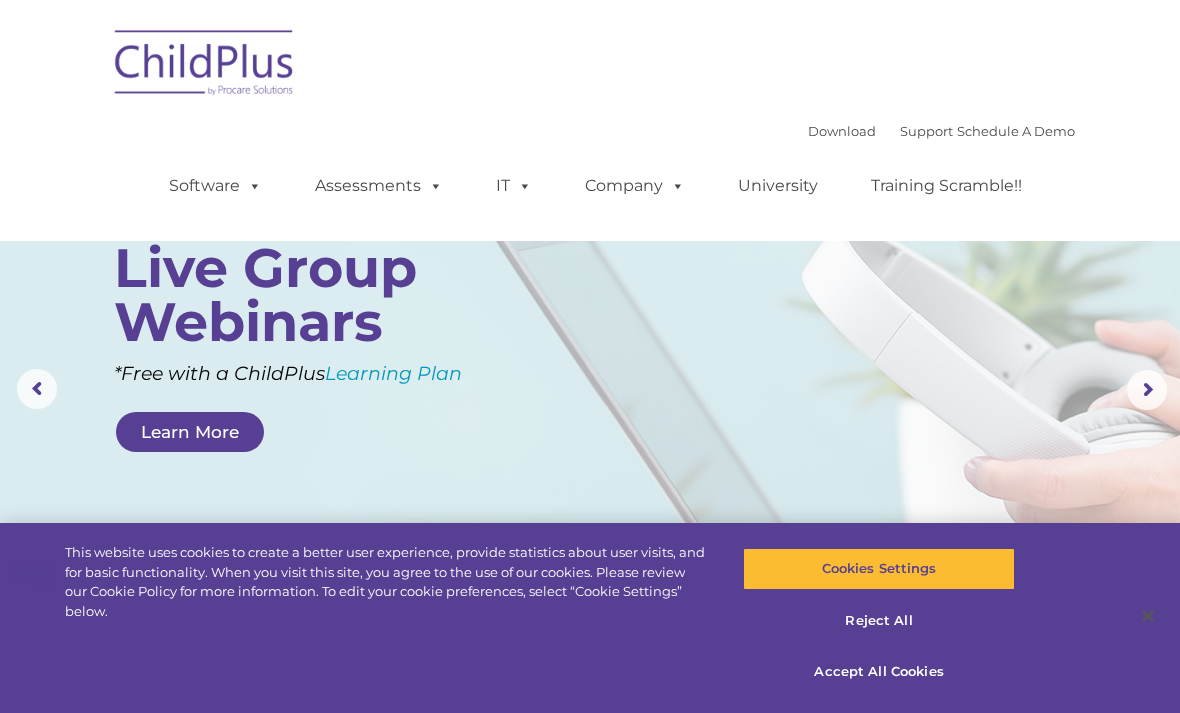 click on "Download          Support      |     Schedule A Demo

MENU MENU Software
ChildPlus:  The original and most widely-used Head Start data management system with over 35 years of experience providing software, service, and support.
Learn More
Features
Schedule A Demo
Getting Started
Assessments
DRDP ©  in ChildPlus:
Learn More
DRDP Reports
Book a Discovery Call
Attend a Group Demo
DRDP FAQ
IT" at bounding box center (590, 120) 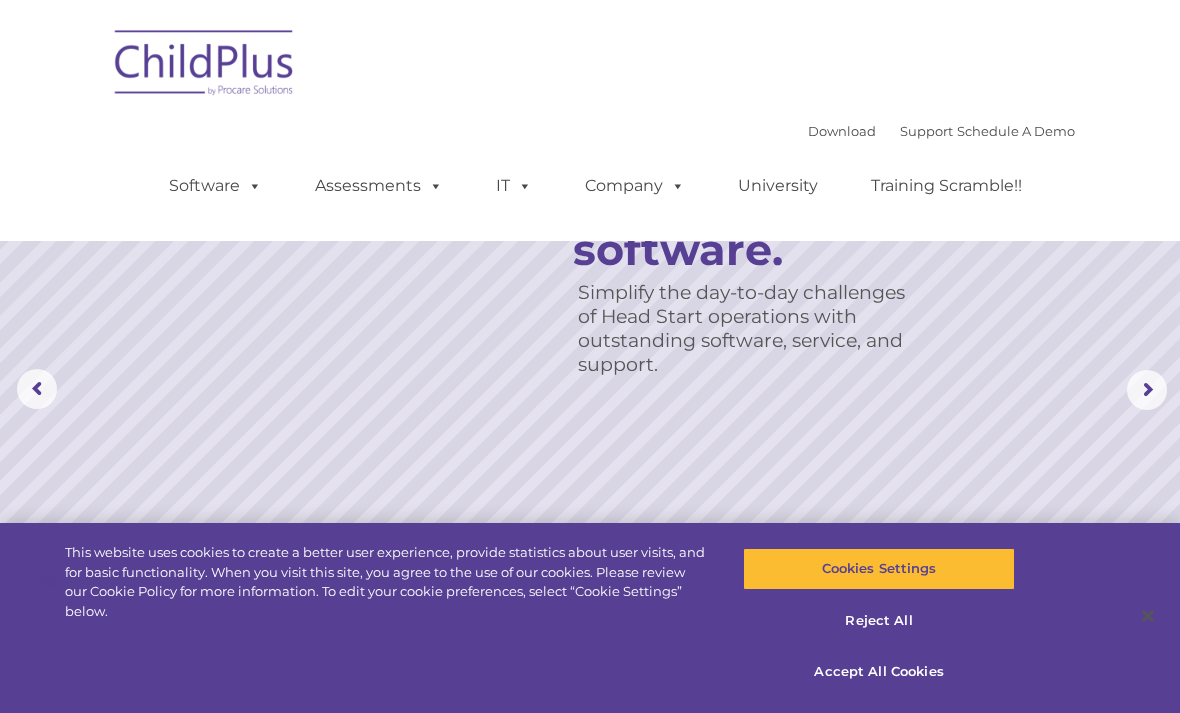 click on "Support" at bounding box center (926, 131) 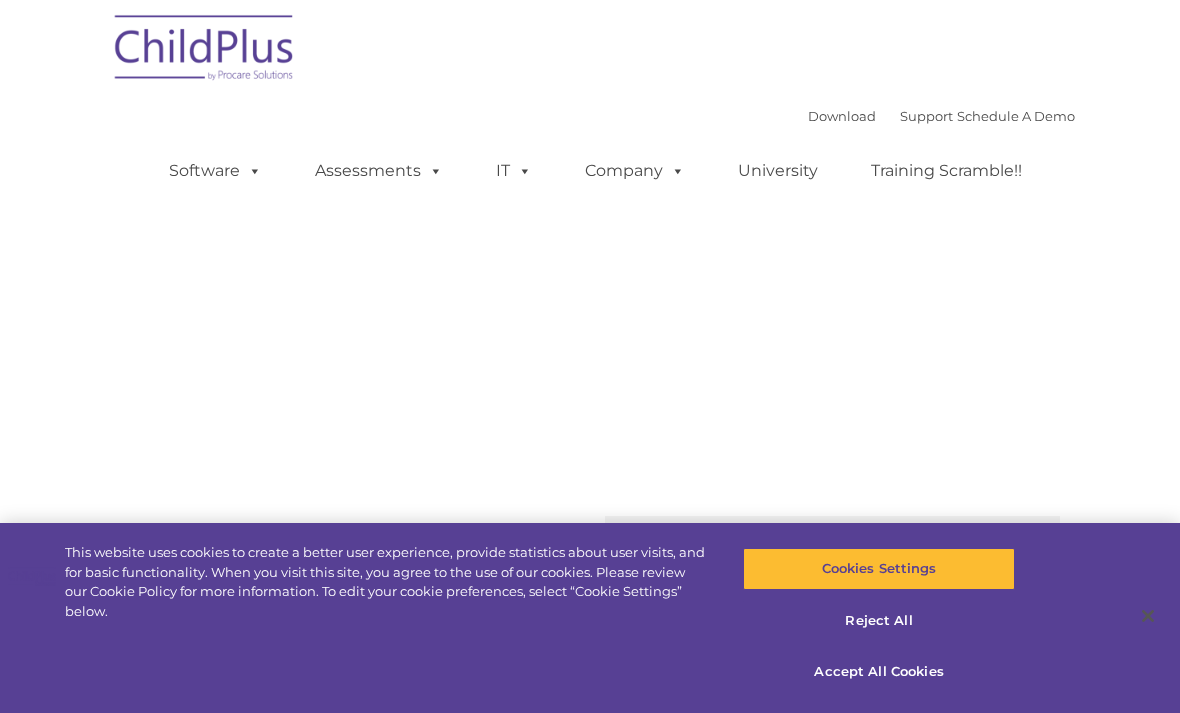 scroll, scrollTop: 0, scrollLeft: 0, axis: both 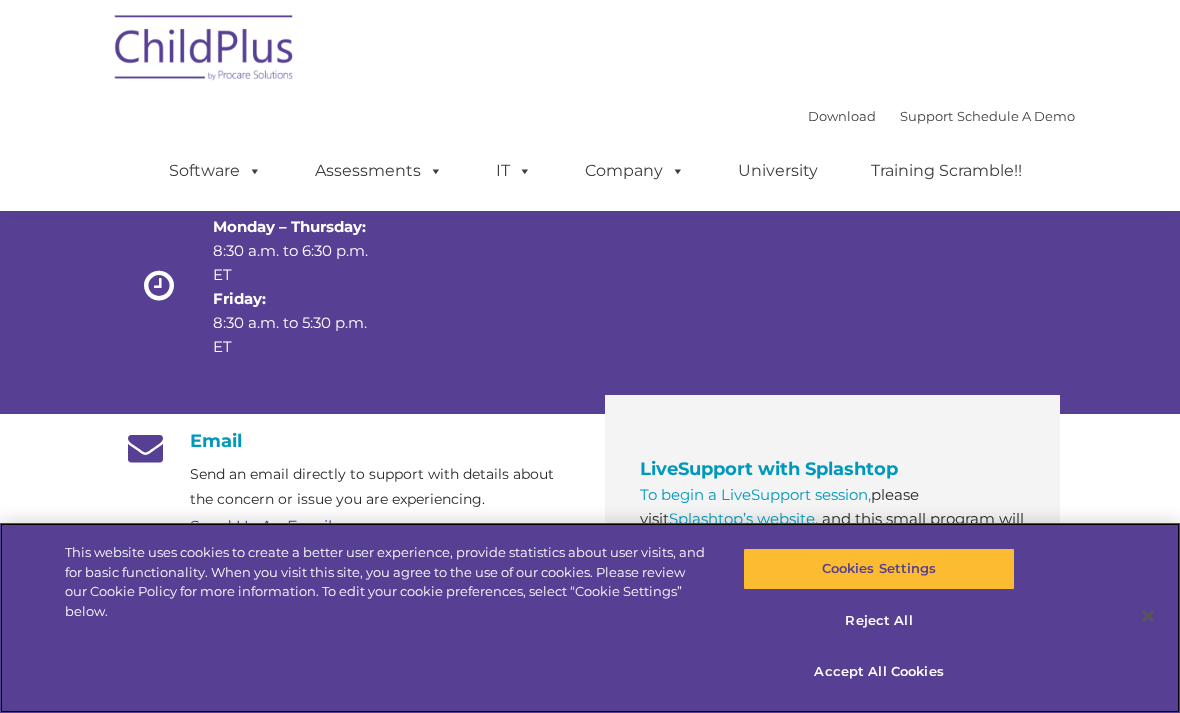 click on "Accept All Cookies" at bounding box center [878, 672] 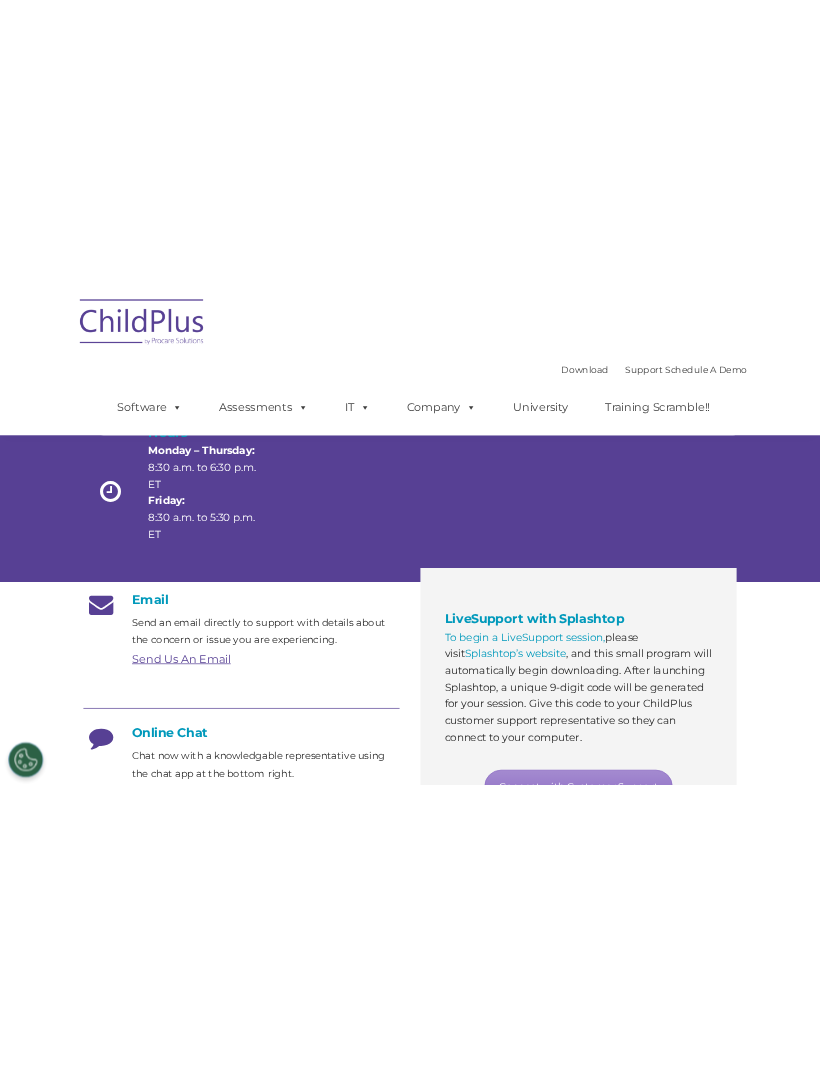 scroll, scrollTop: 0, scrollLeft: 0, axis: both 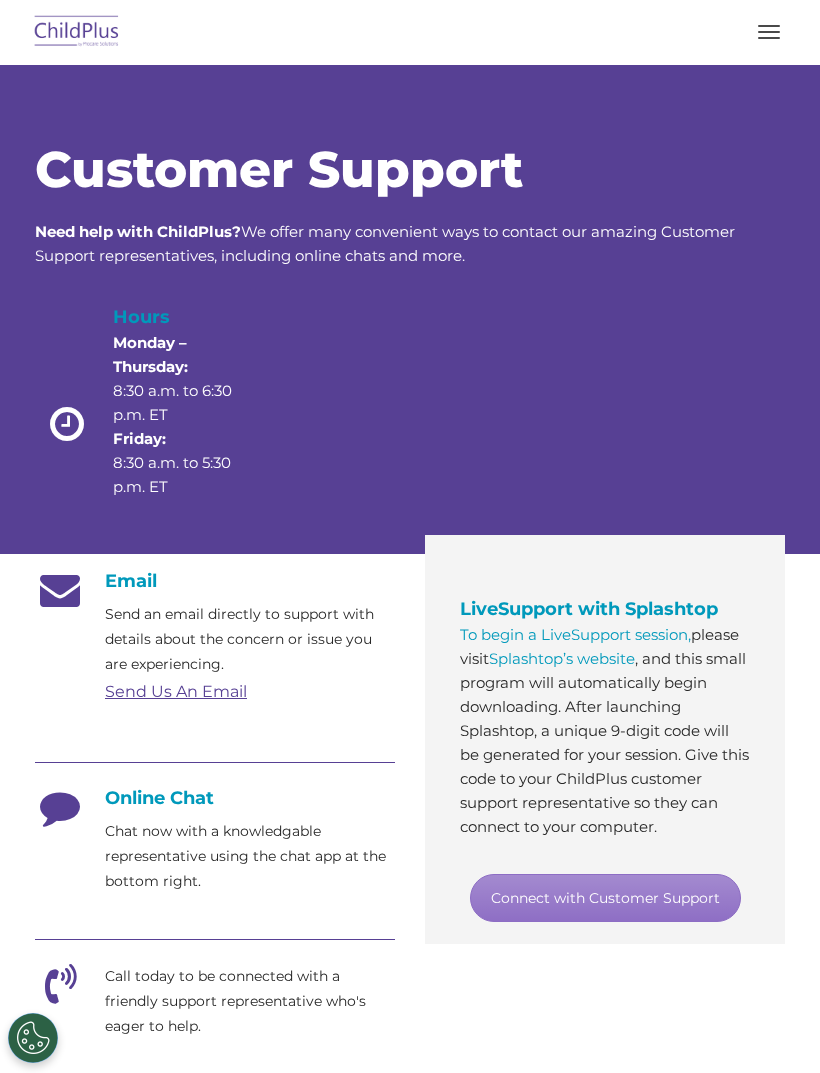 click at bounding box center (769, 32) 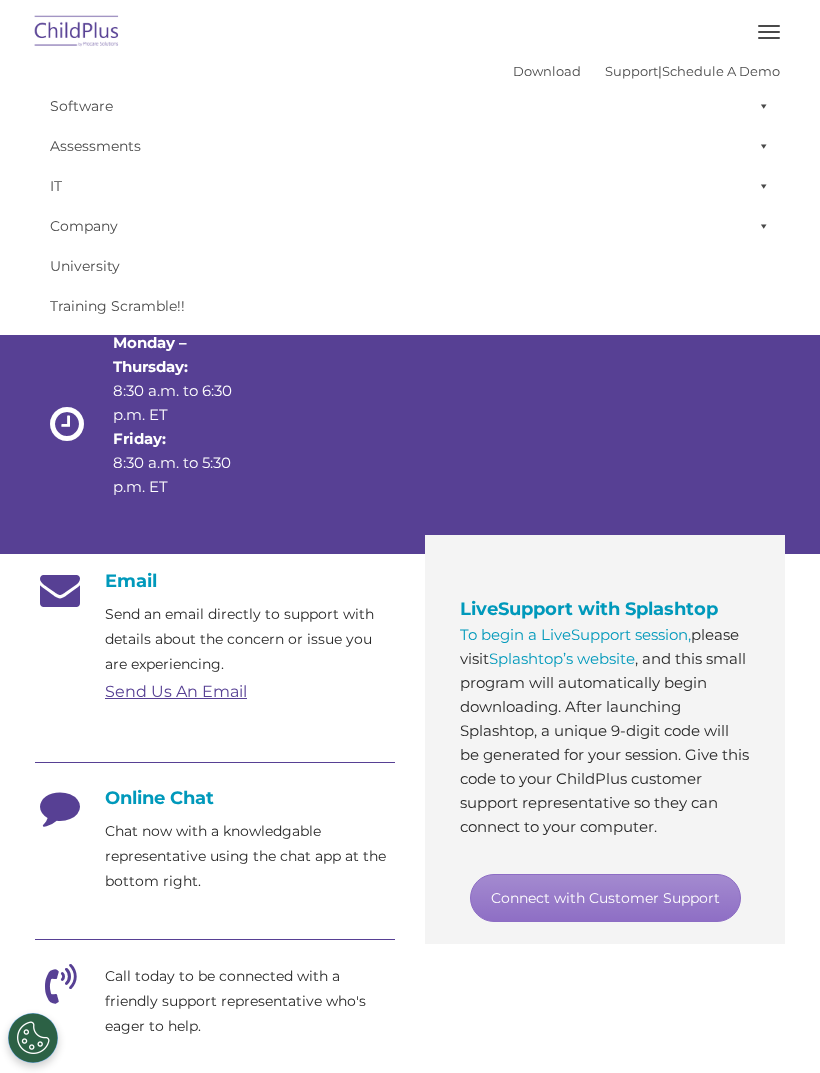 click at bounding box center (760, 106) 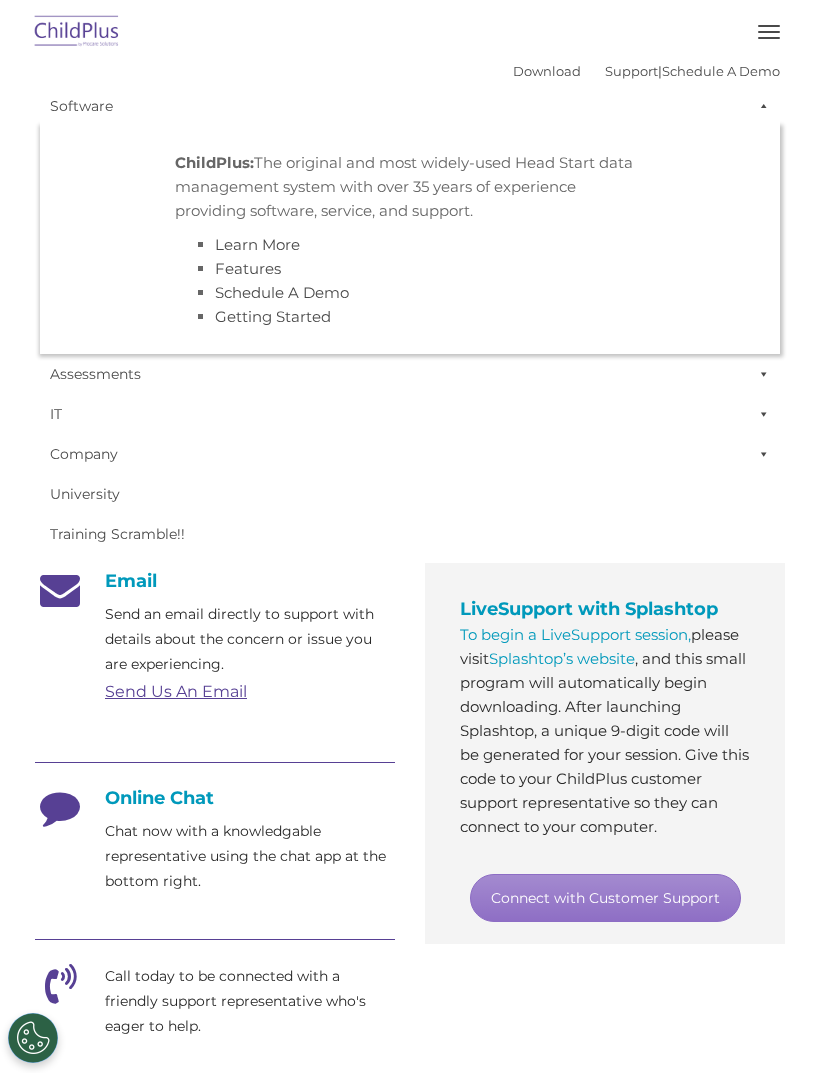 click at bounding box center (760, 106) 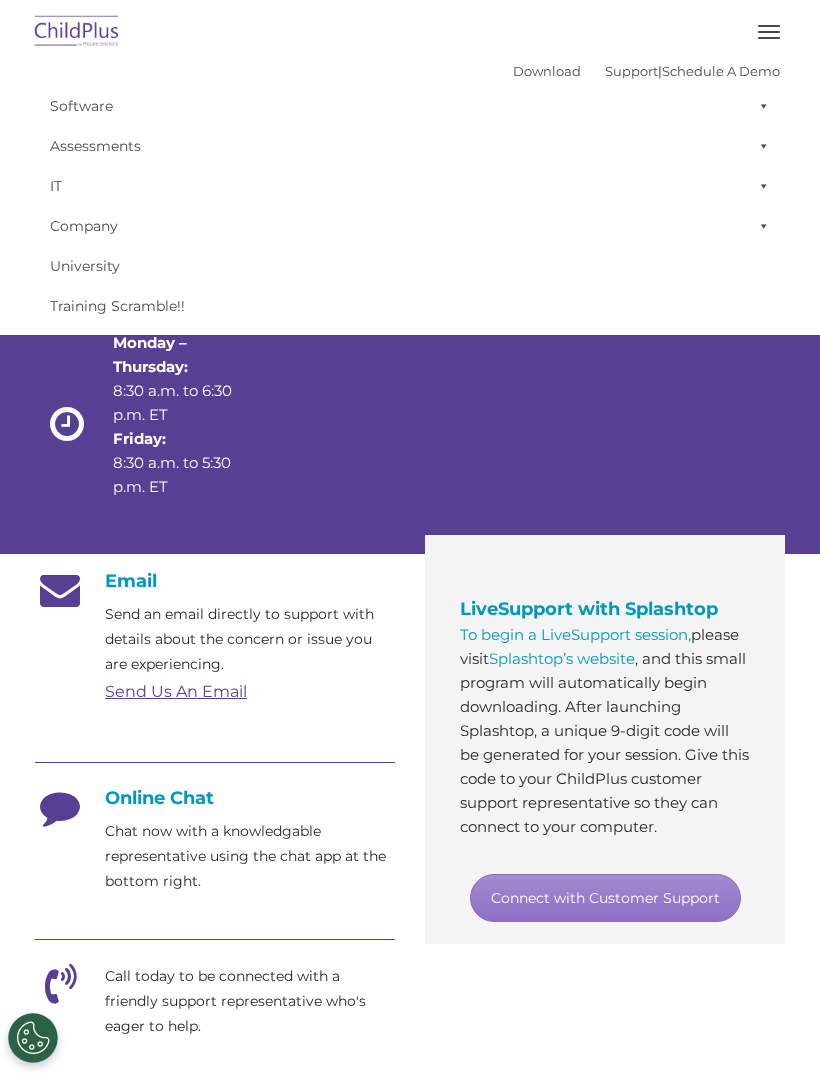 click at bounding box center [760, 146] 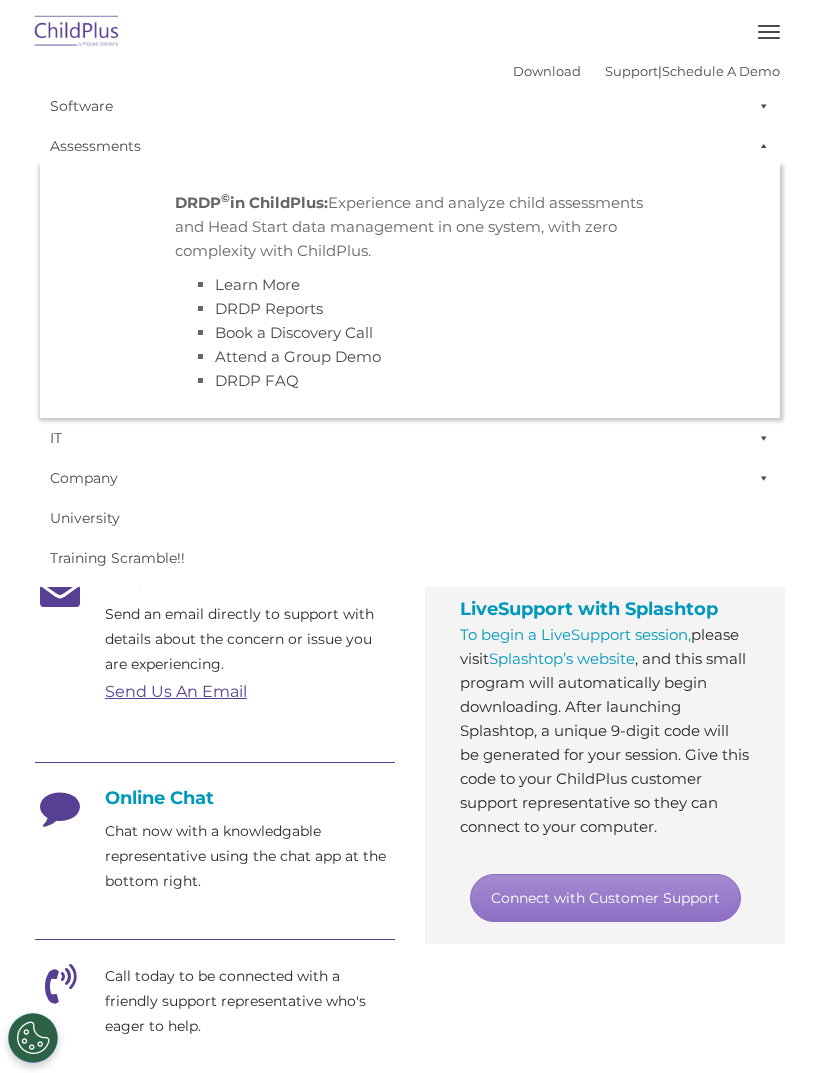 click at bounding box center (760, 146) 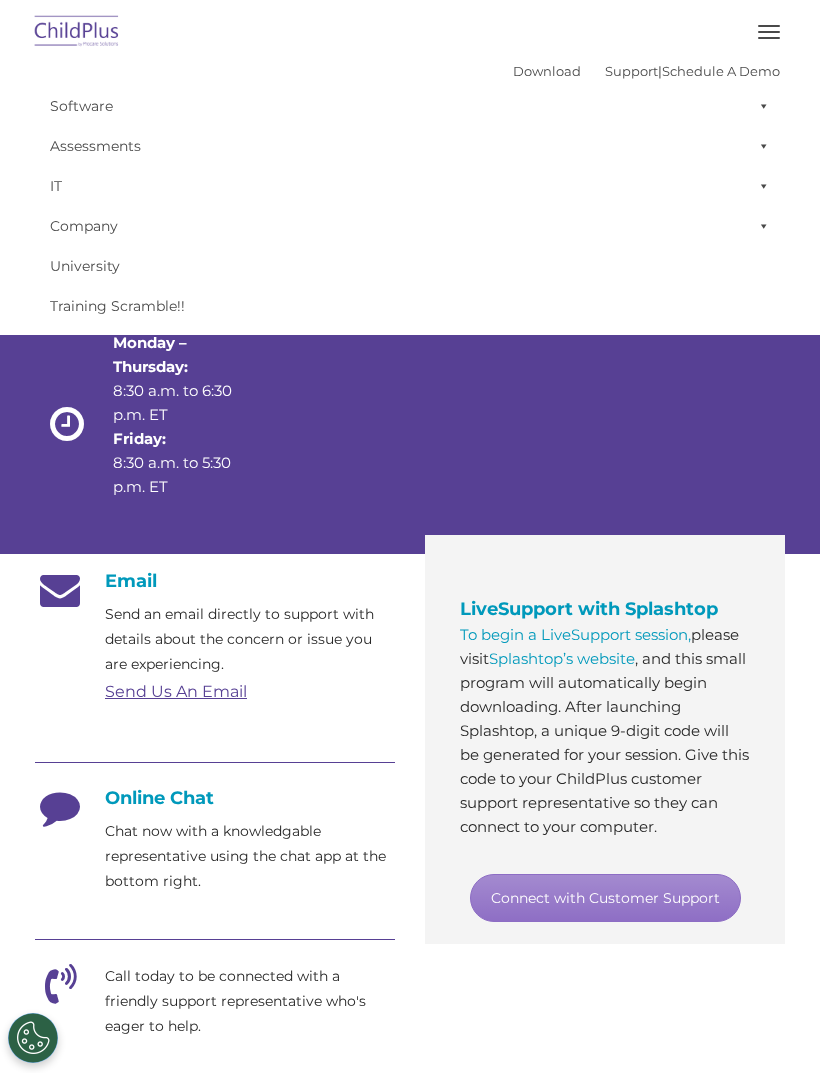 click at bounding box center [760, 186] 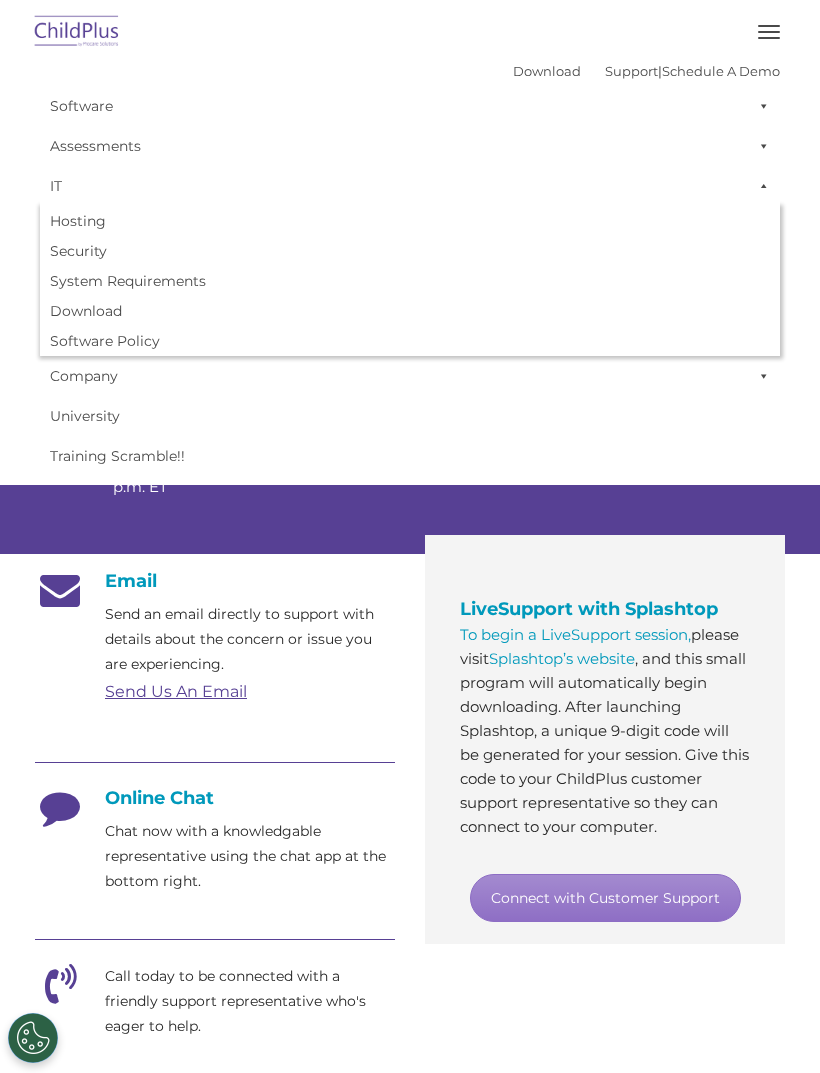 click at bounding box center (760, 186) 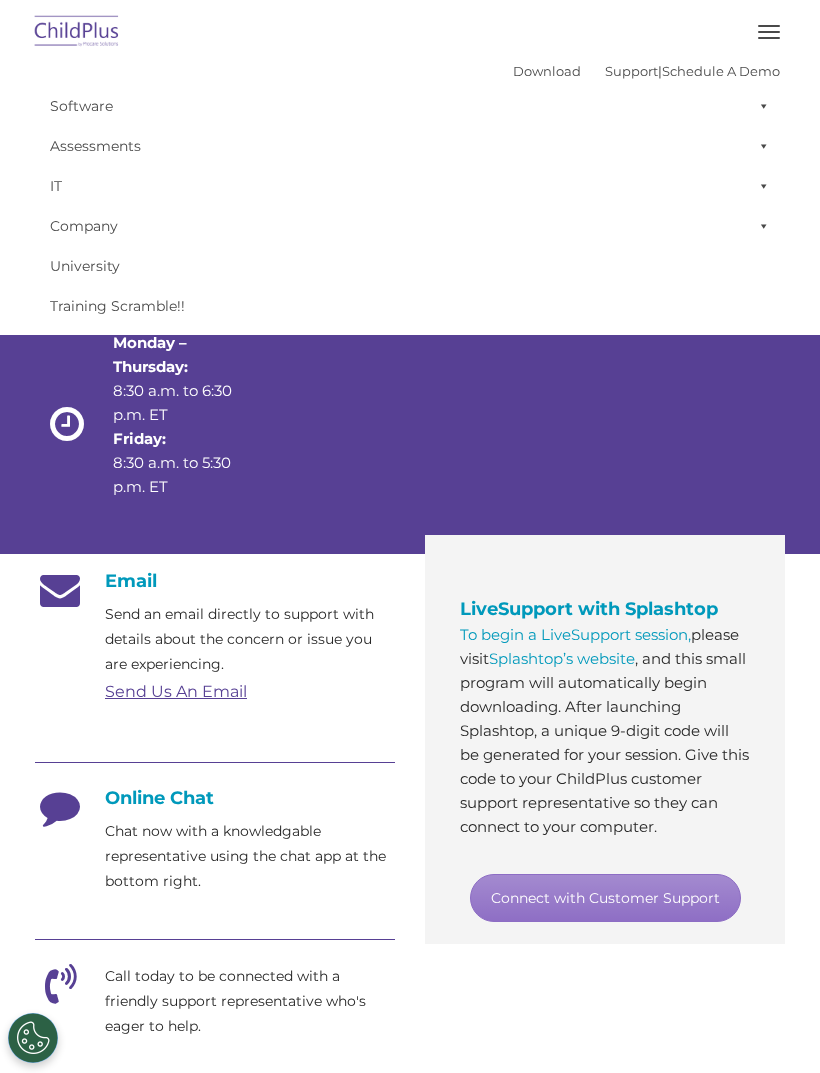 click at bounding box center (760, 226) 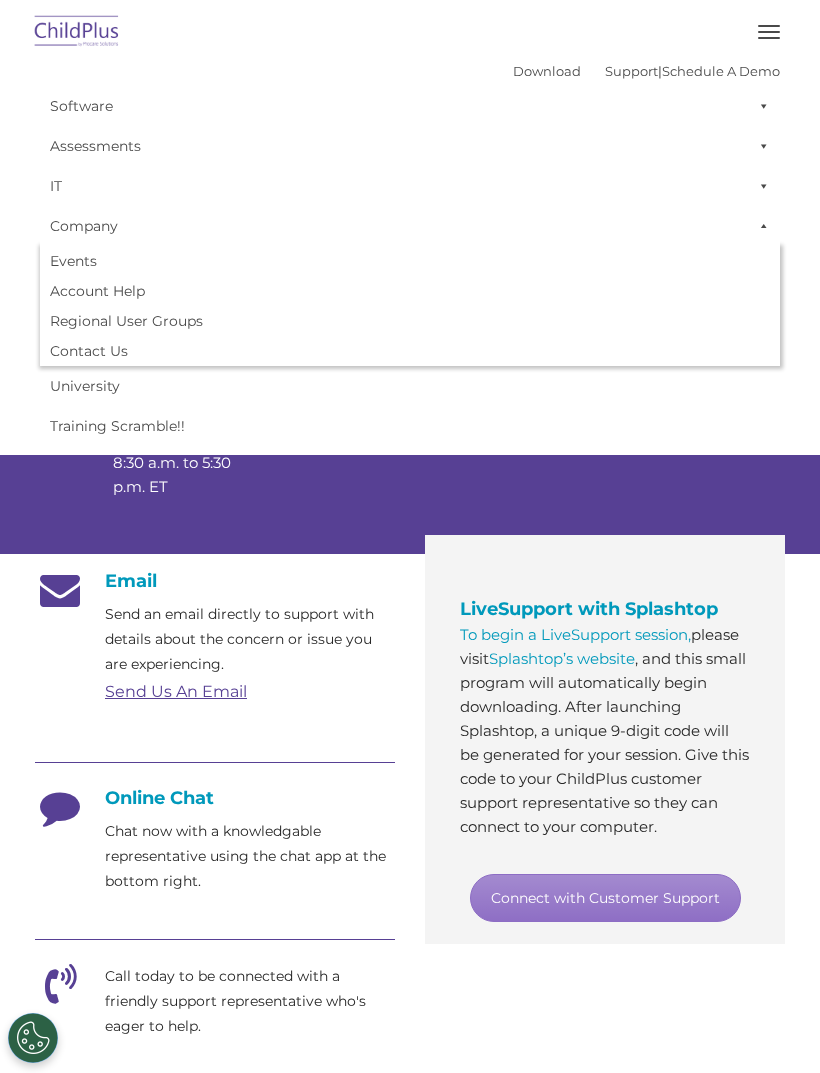 click at bounding box center [760, 226] 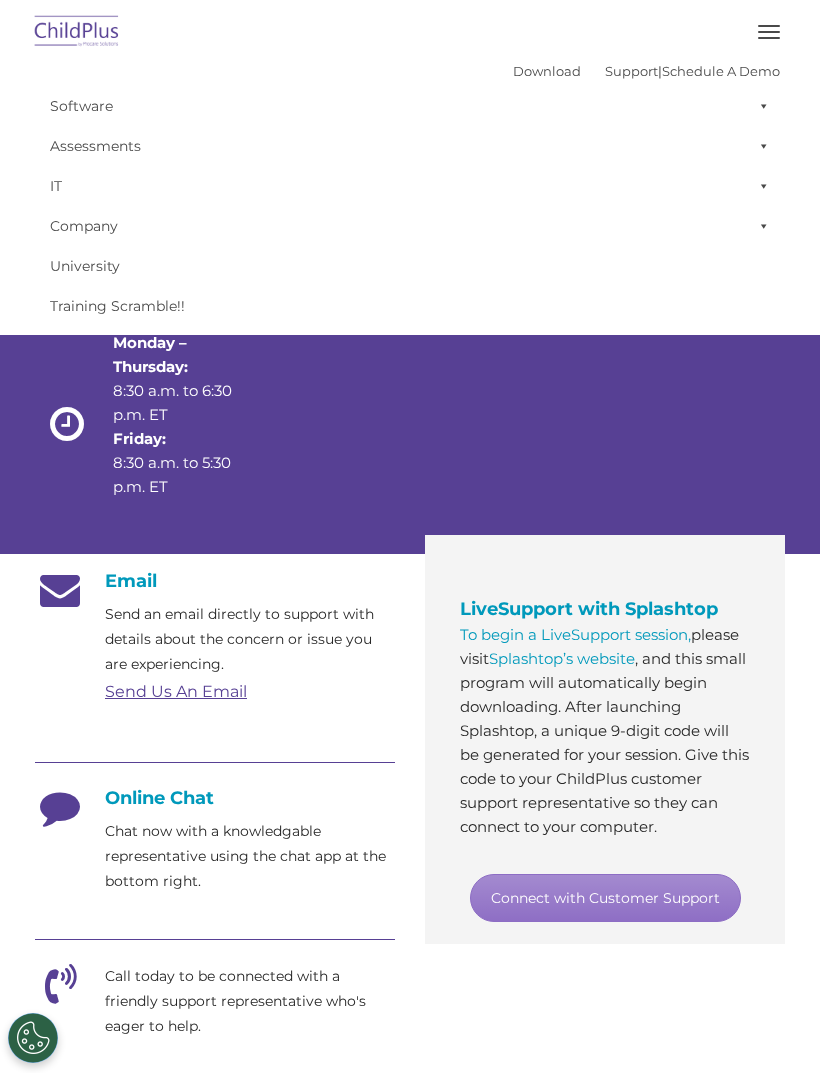 click at bounding box center [77, 32] 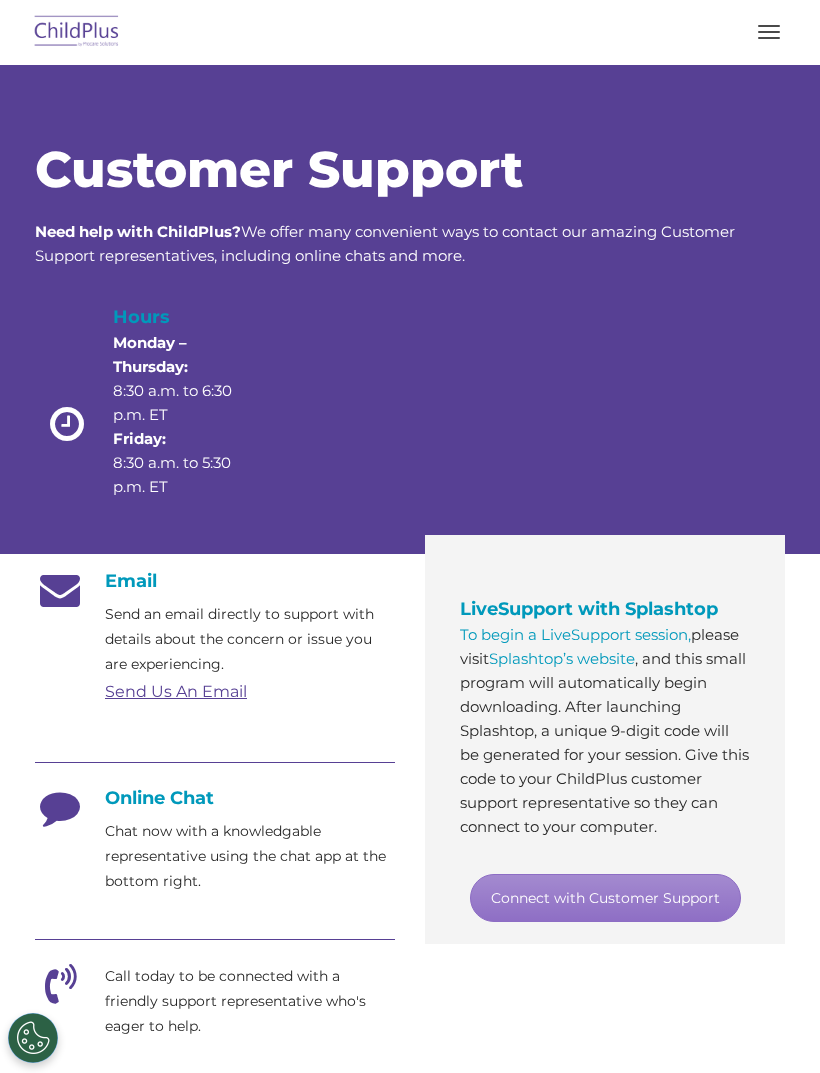 click at bounding box center [77, 32] 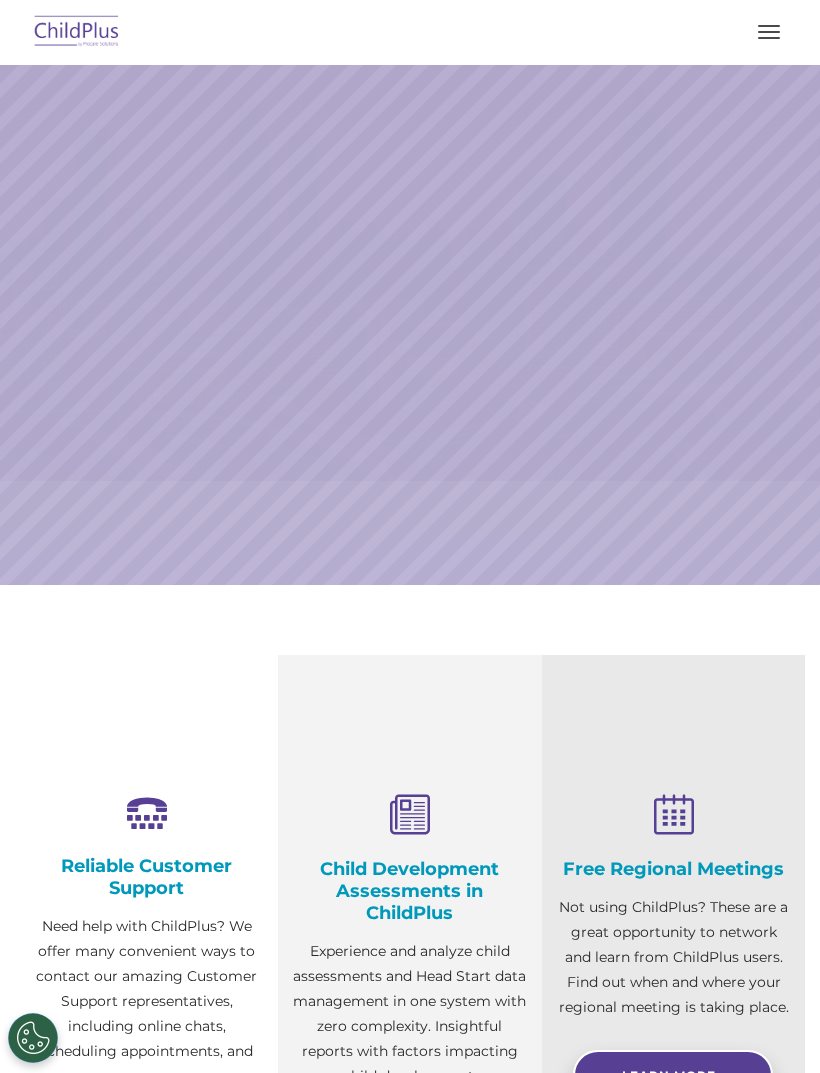 scroll, scrollTop: 0, scrollLeft: 0, axis: both 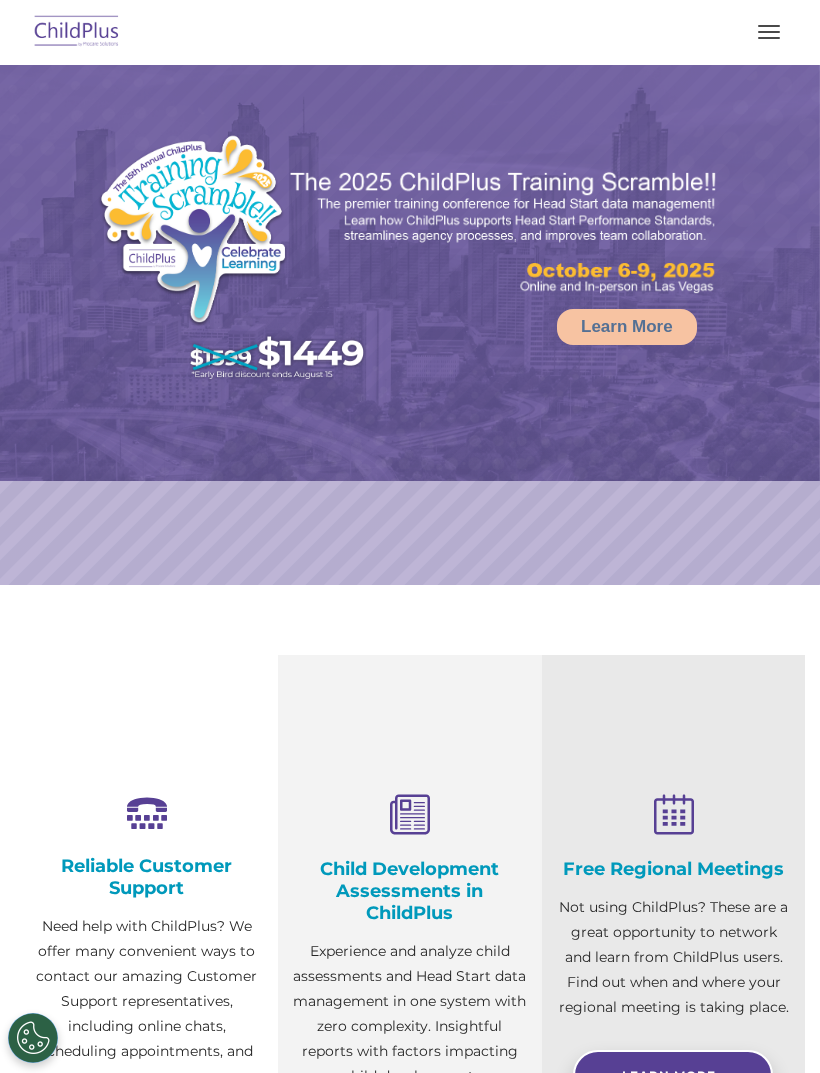 select on "MEDIUM" 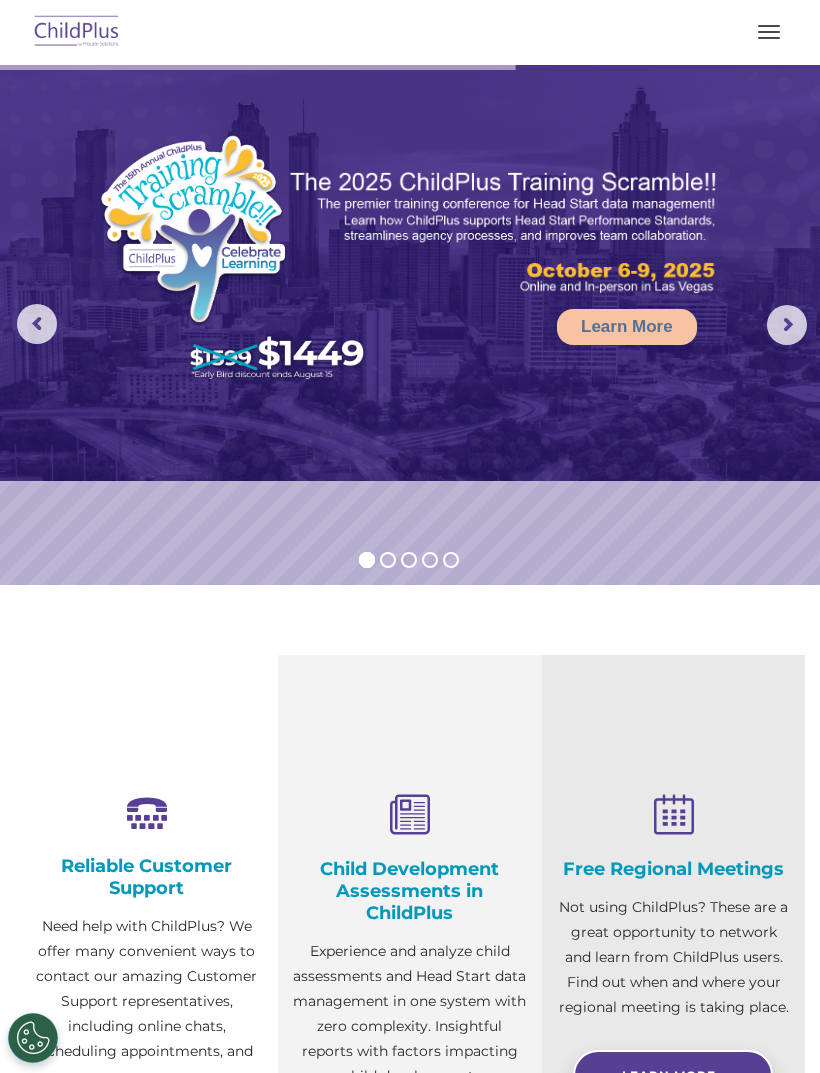 click at bounding box center (769, 32) 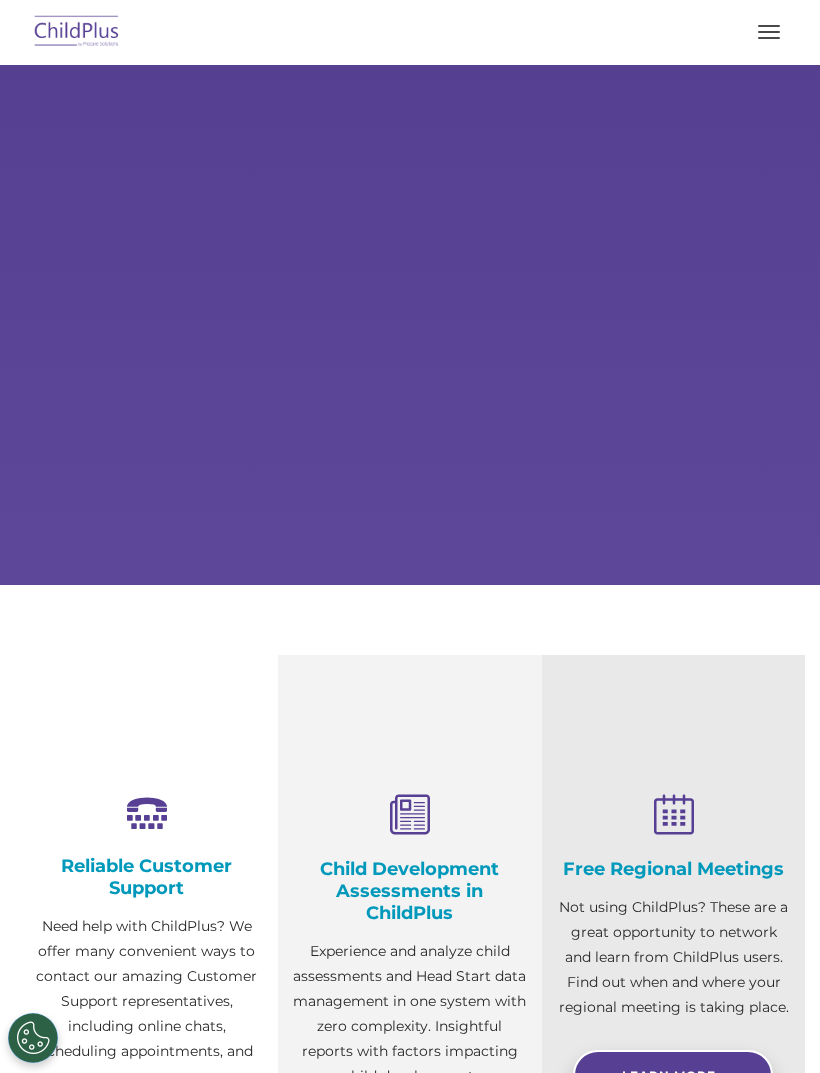 scroll, scrollTop: 0, scrollLeft: 0, axis: both 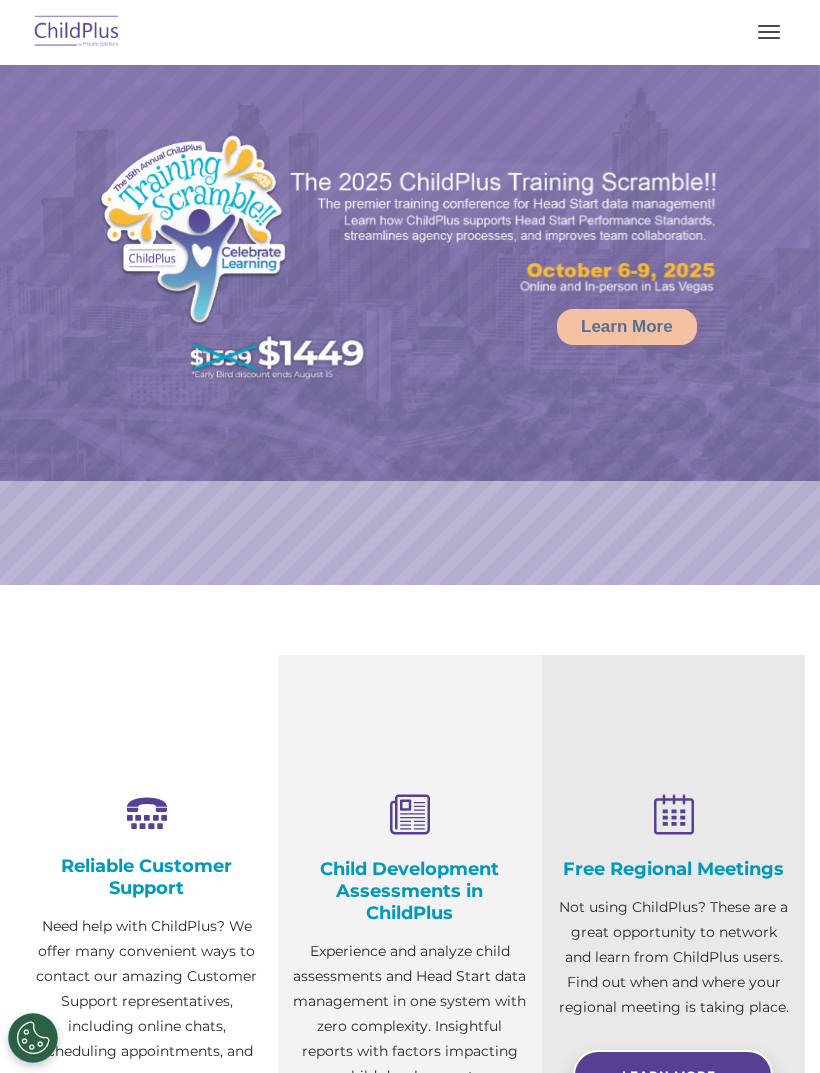 select on "MEDIUM" 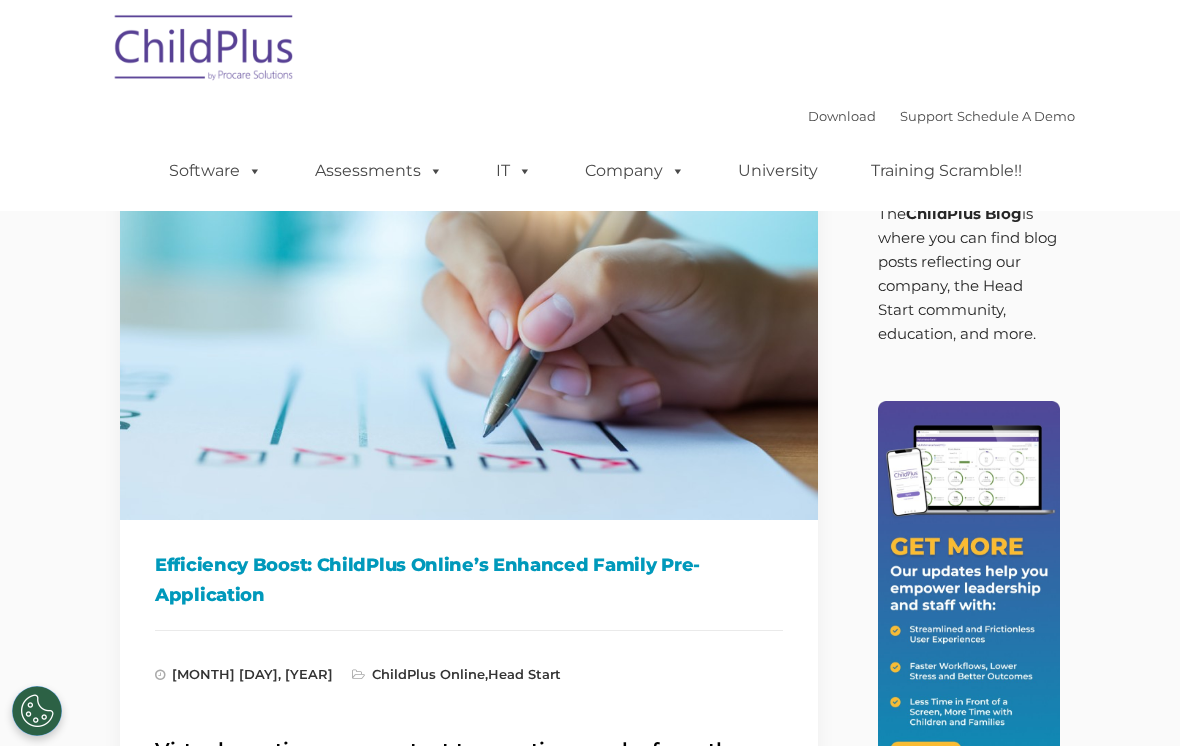 scroll, scrollTop: 0, scrollLeft: 0, axis: both 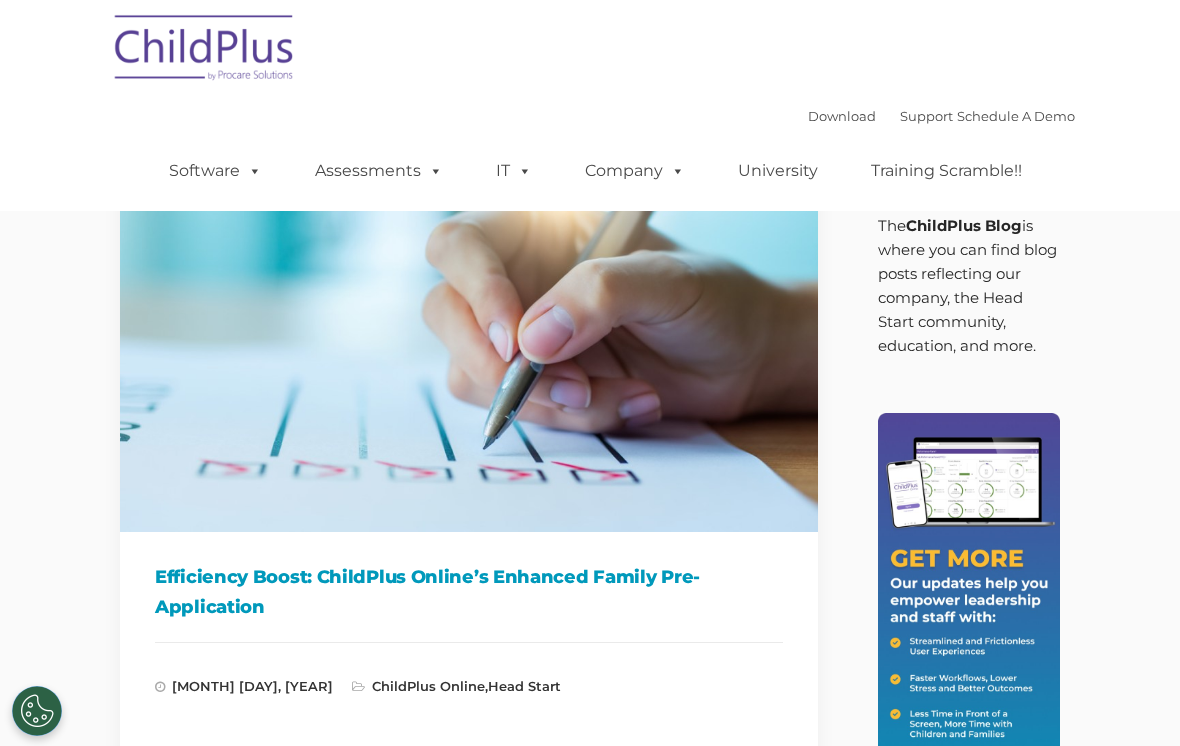 click at bounding box center [521, 170] 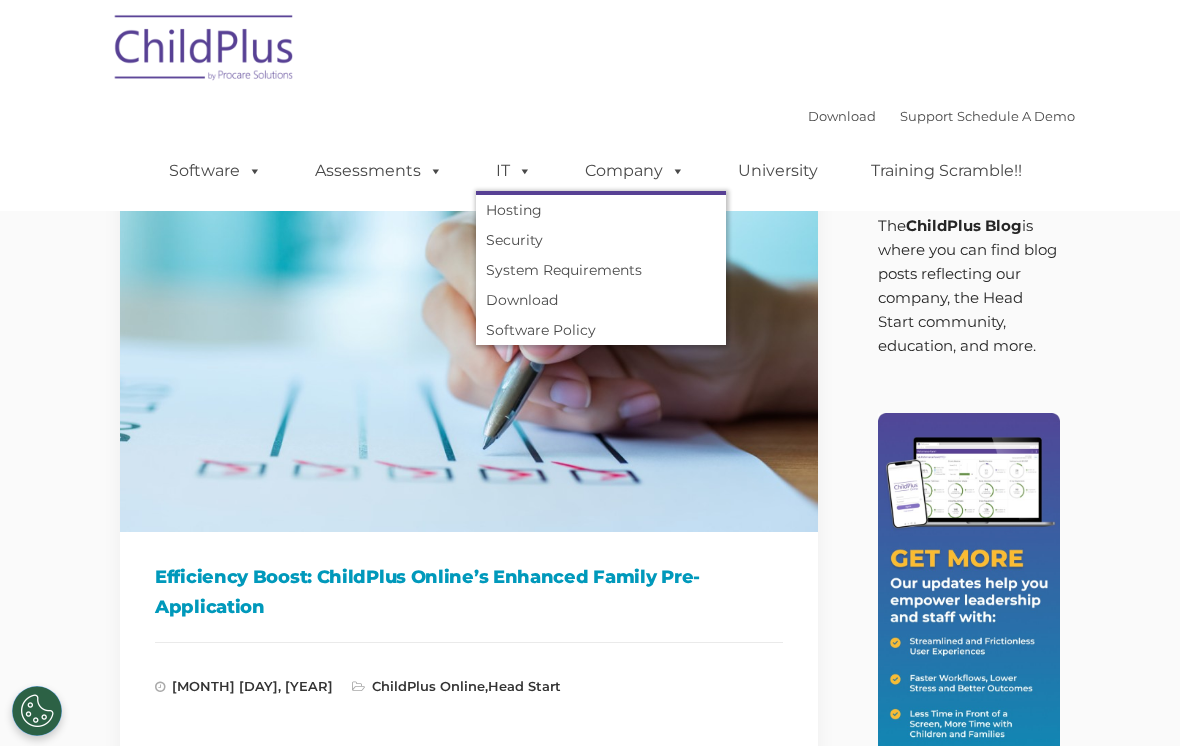 click on "System Requirements" at bounding box center [601, 270] 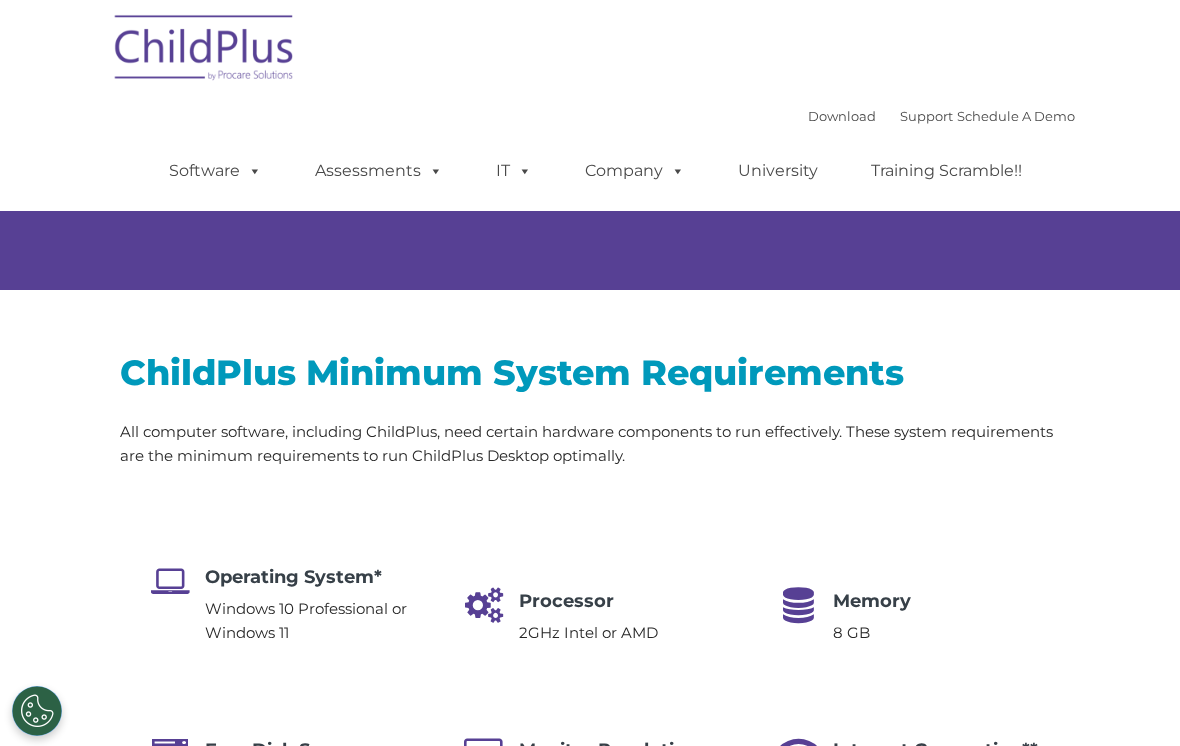 scroll, scrollTop: 0, scrollLeft: 0, axis: both 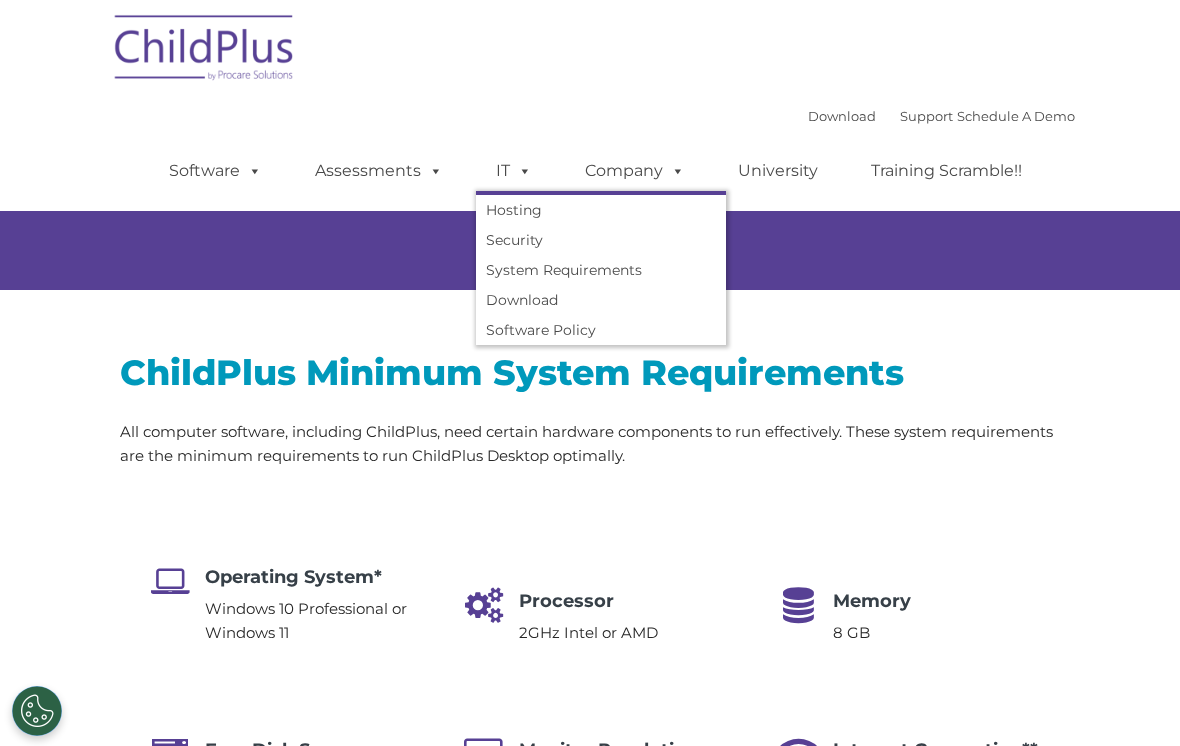 click on "Security" at bounding box center [601, 240] 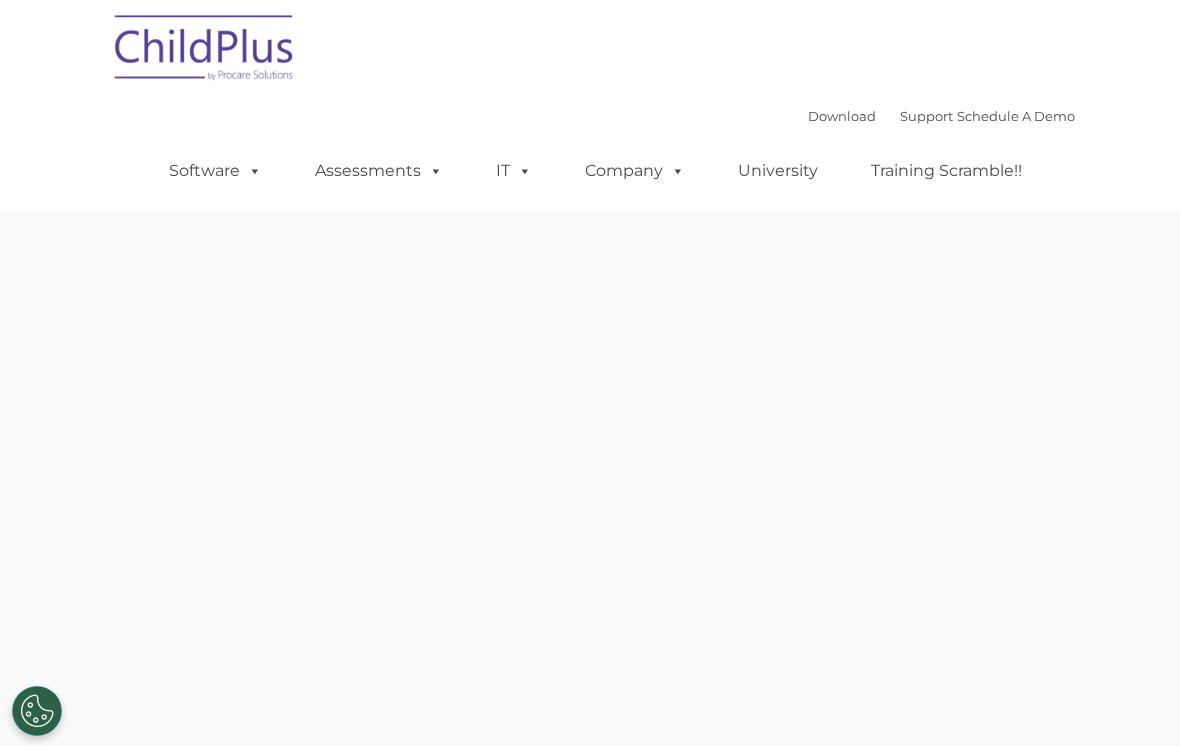 scroll, scrollTop: 0, scrollLeft: 0, axis: both 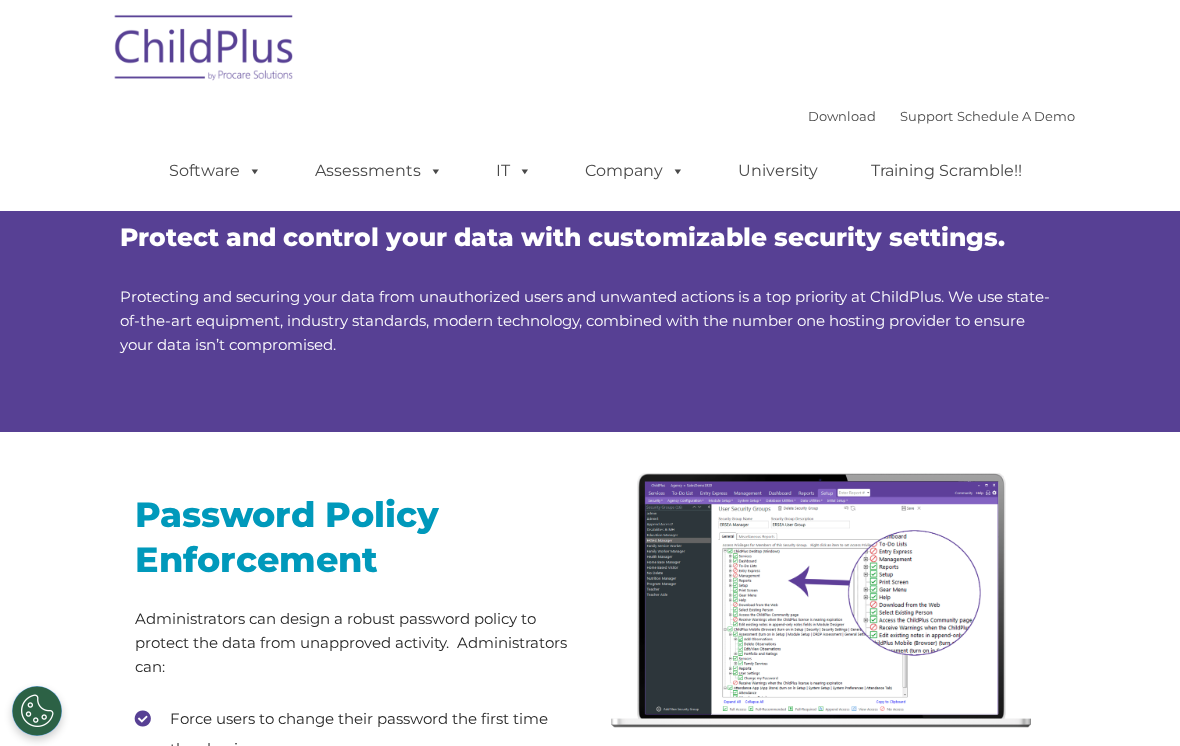 click at bounding box center (521, 170) 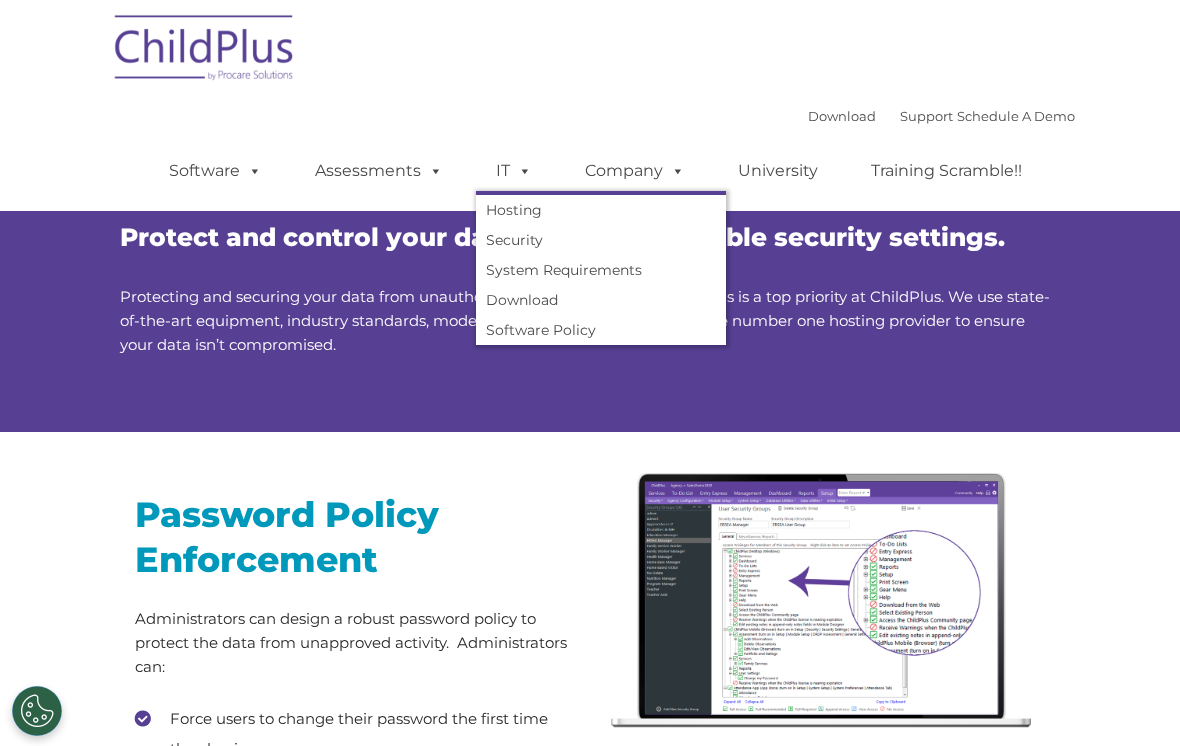 click on "Hosting" at bounding box center [601, 210] 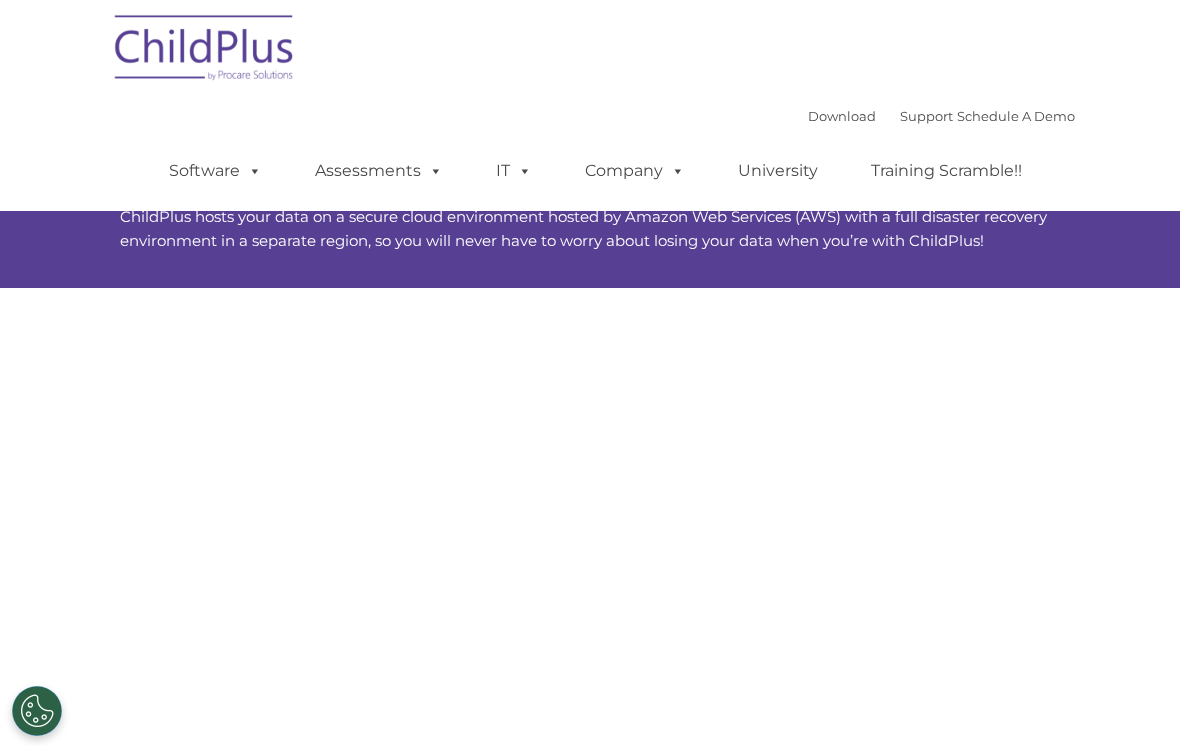 scroll, scrollTop: 0, scrollLeft: 0, axis: both 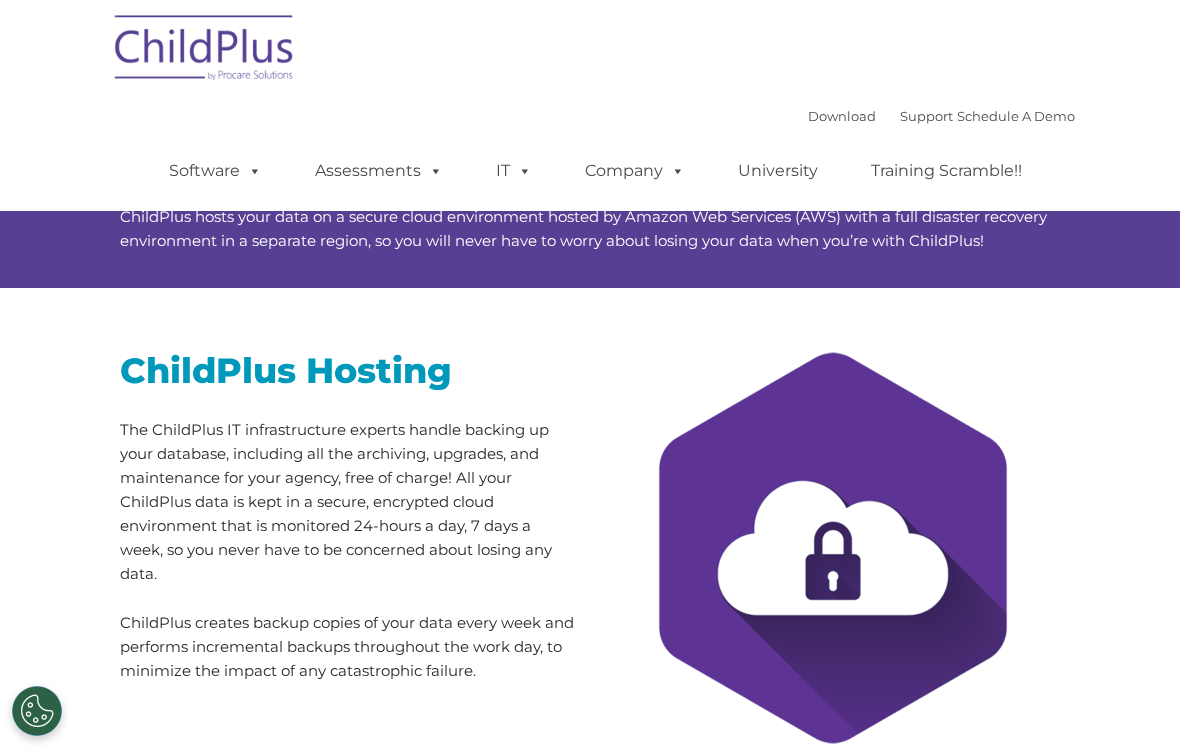 click on "Company" at bounding box center [635, 171] 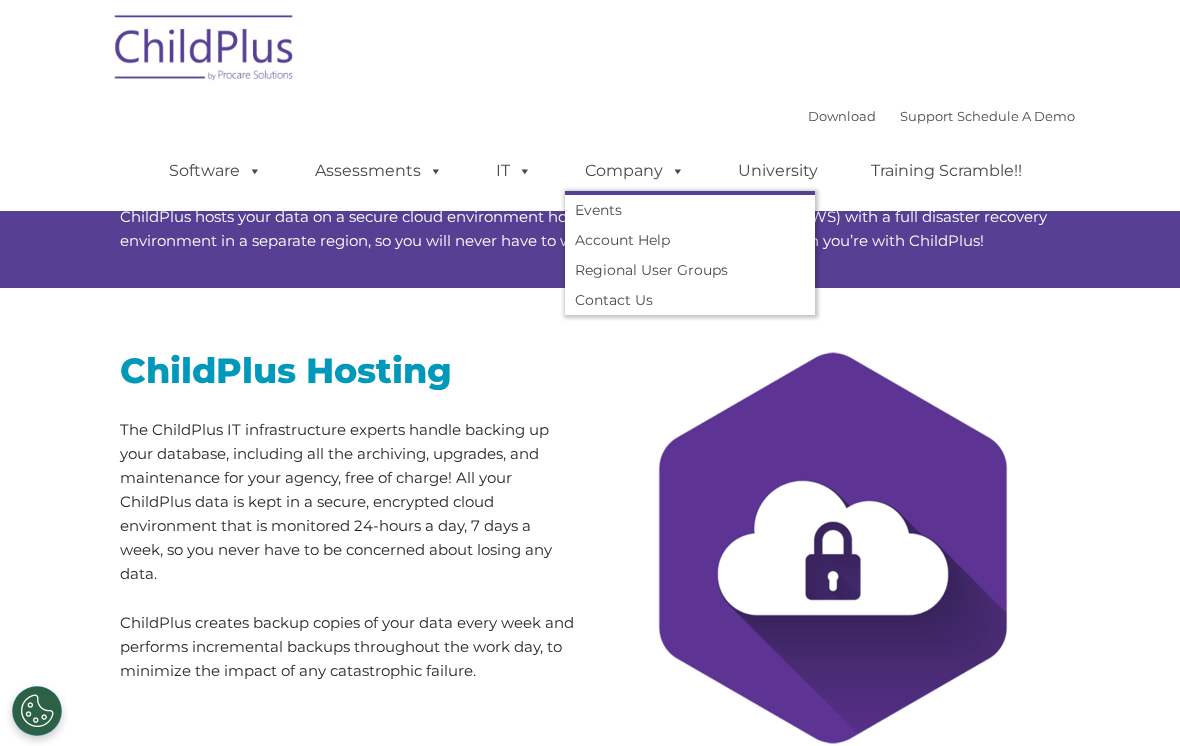 click on "Events" at bounding box center (690, 210) 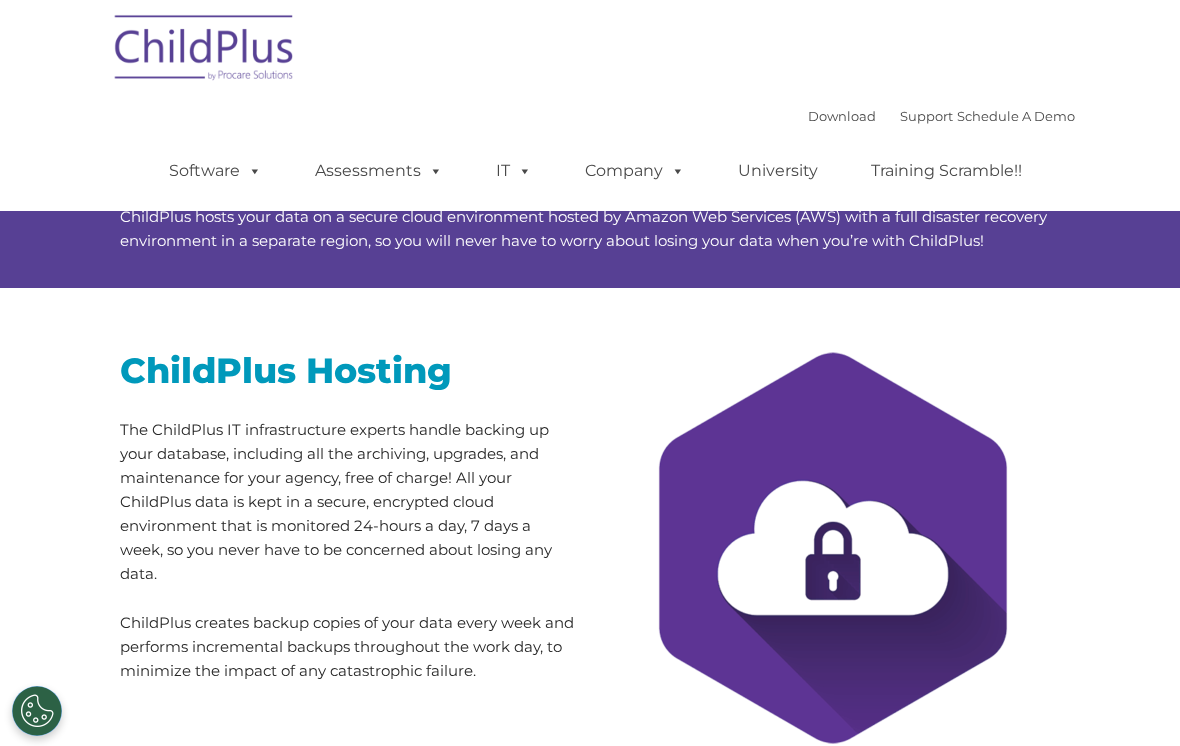 click on "Download" at bounding box center [842, 116] 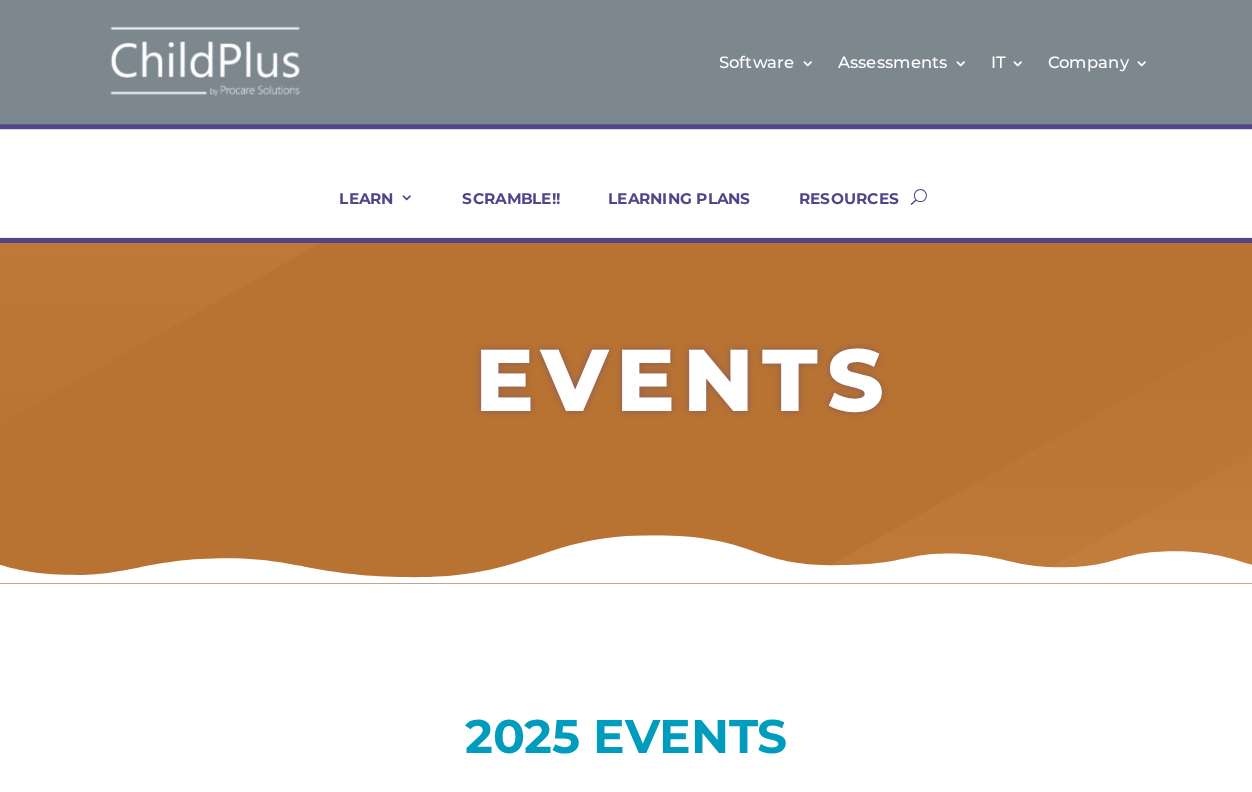 scroll, scrollTop: 2, scrollLeft: 0, axis: vertical 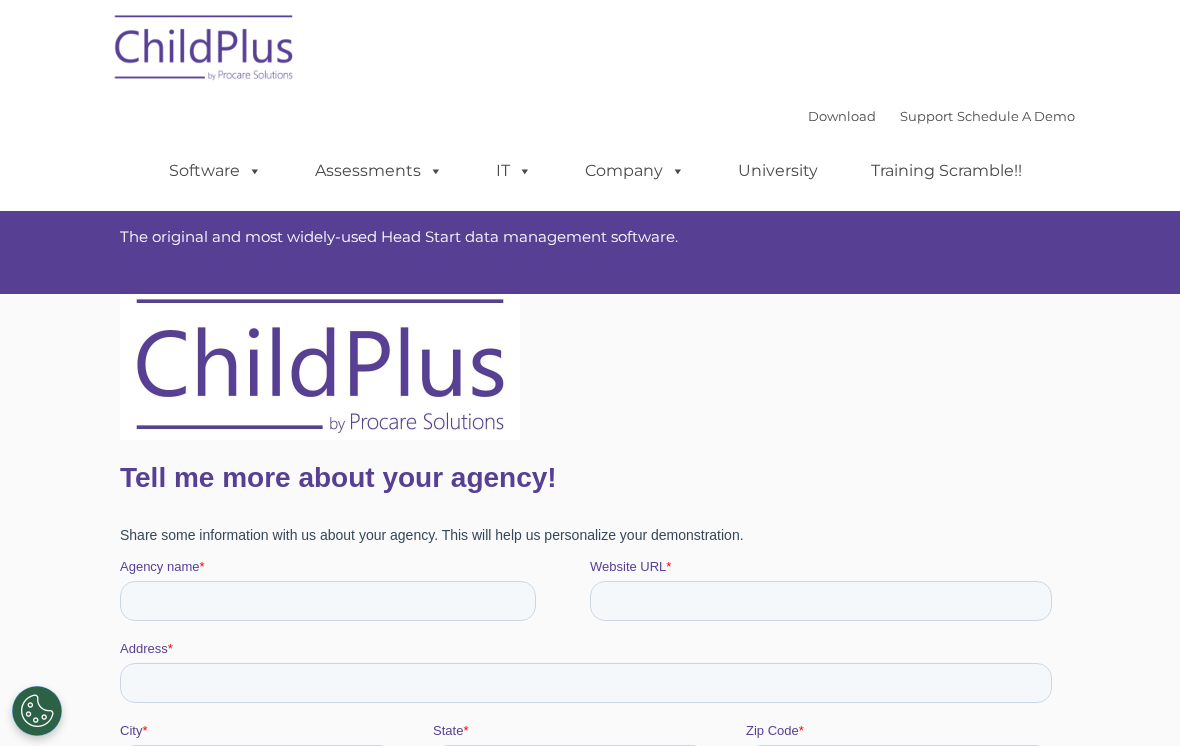 click at bounding box center [251, 170] 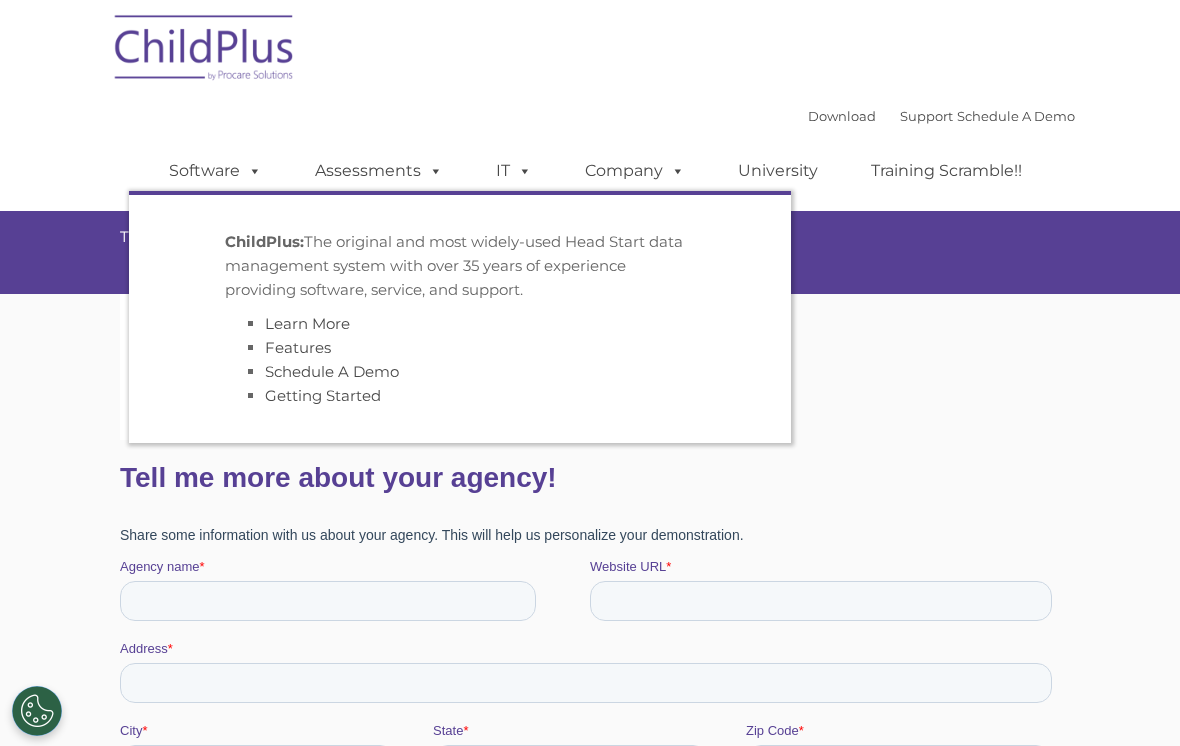 click on "Assessments" at bounding box center [379, 171] 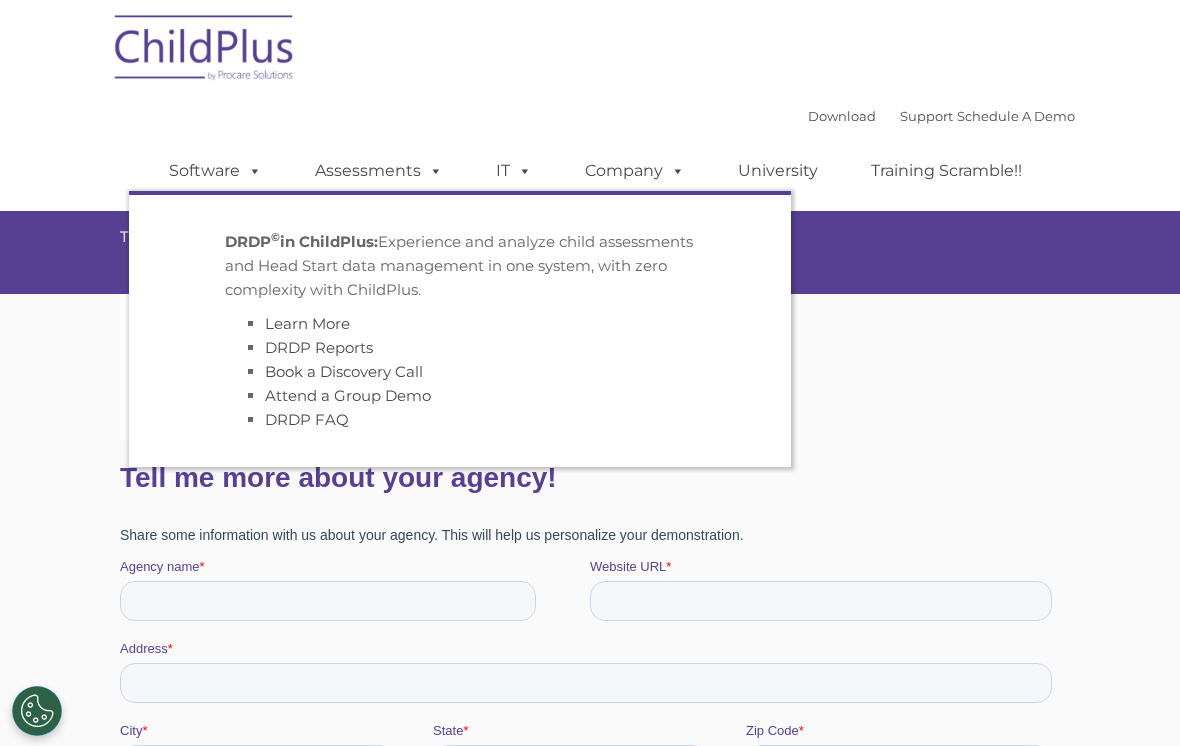 click at bounding box center [521, 170] 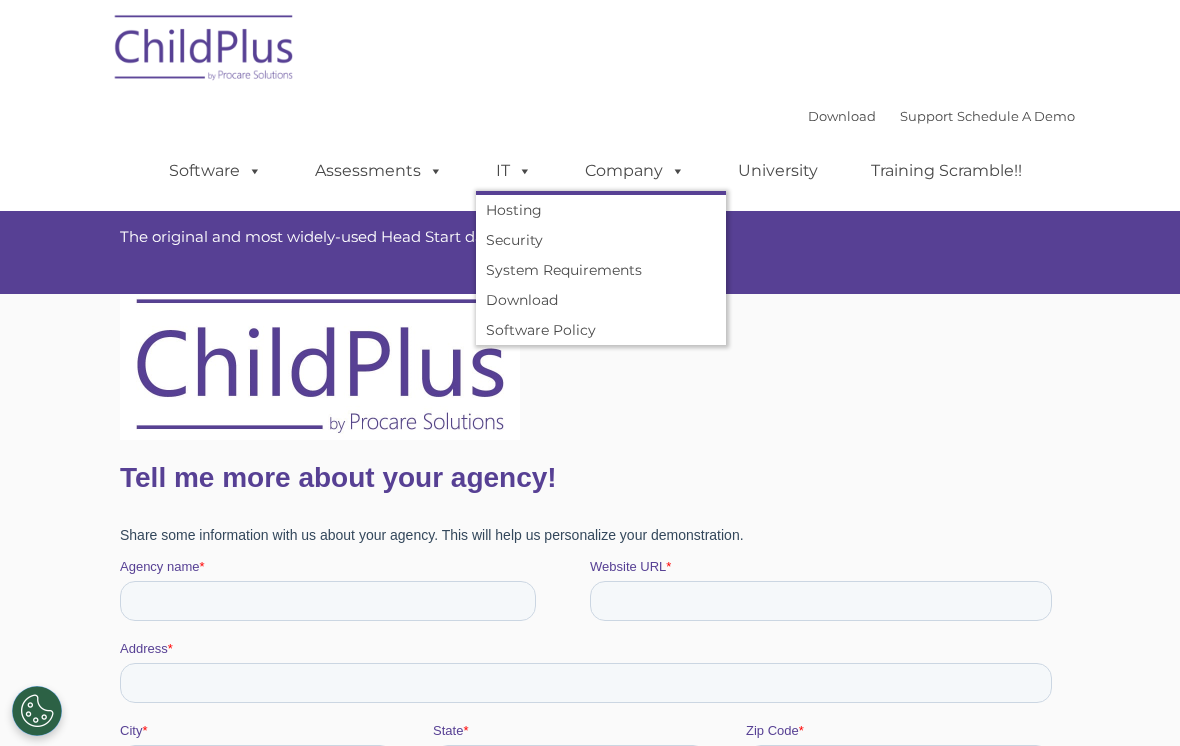 click on "System Requirements" at bounding box center (601, 270) 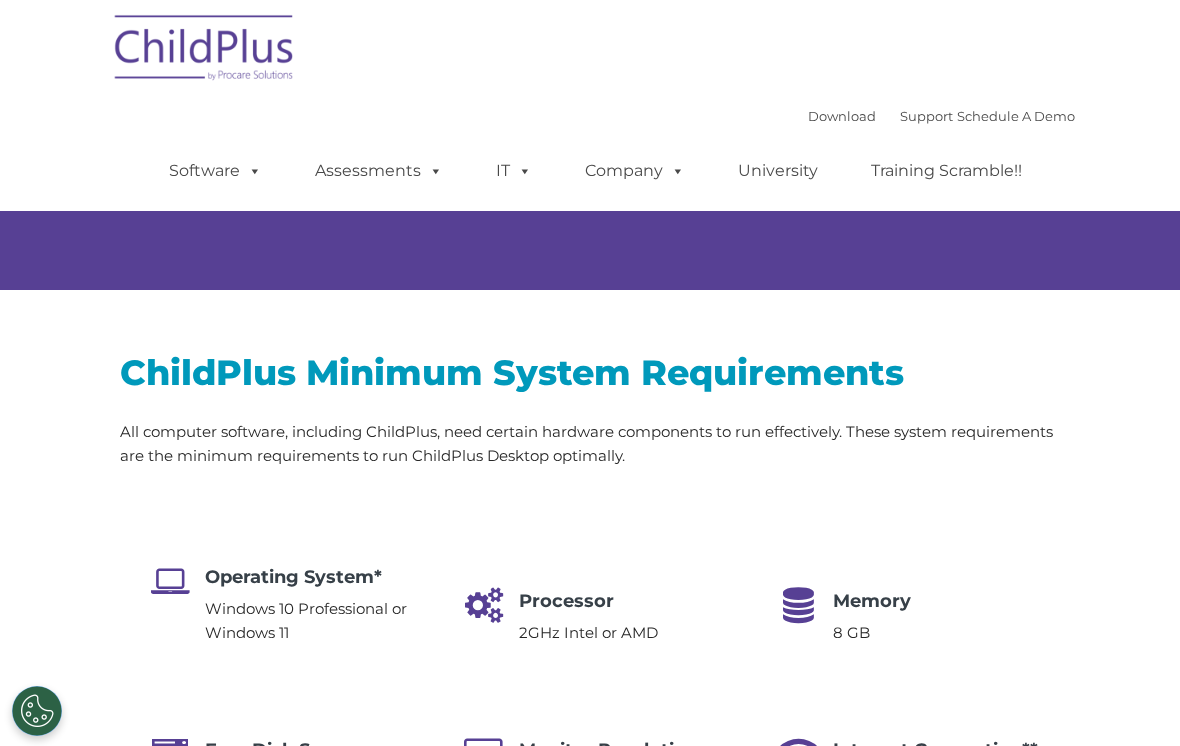 scroll, scrollTop: 0, scrollLeft: 0, axis: both 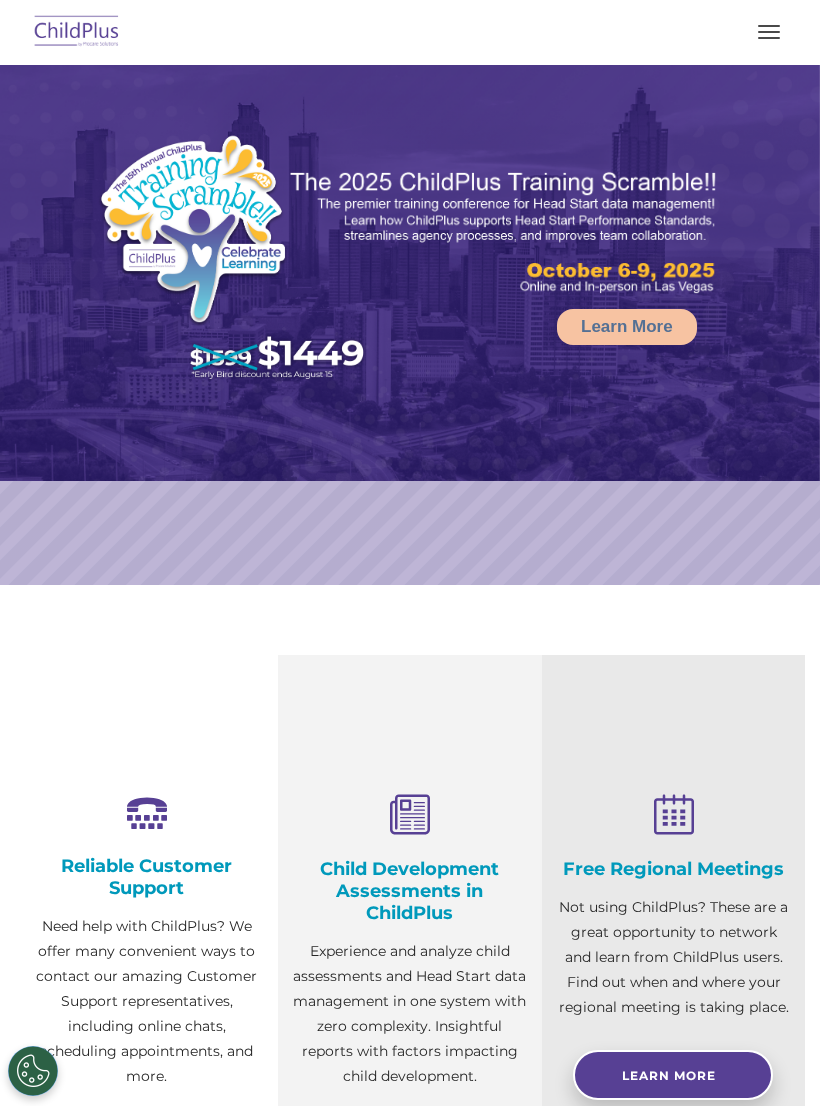 select on "MEDIUM" 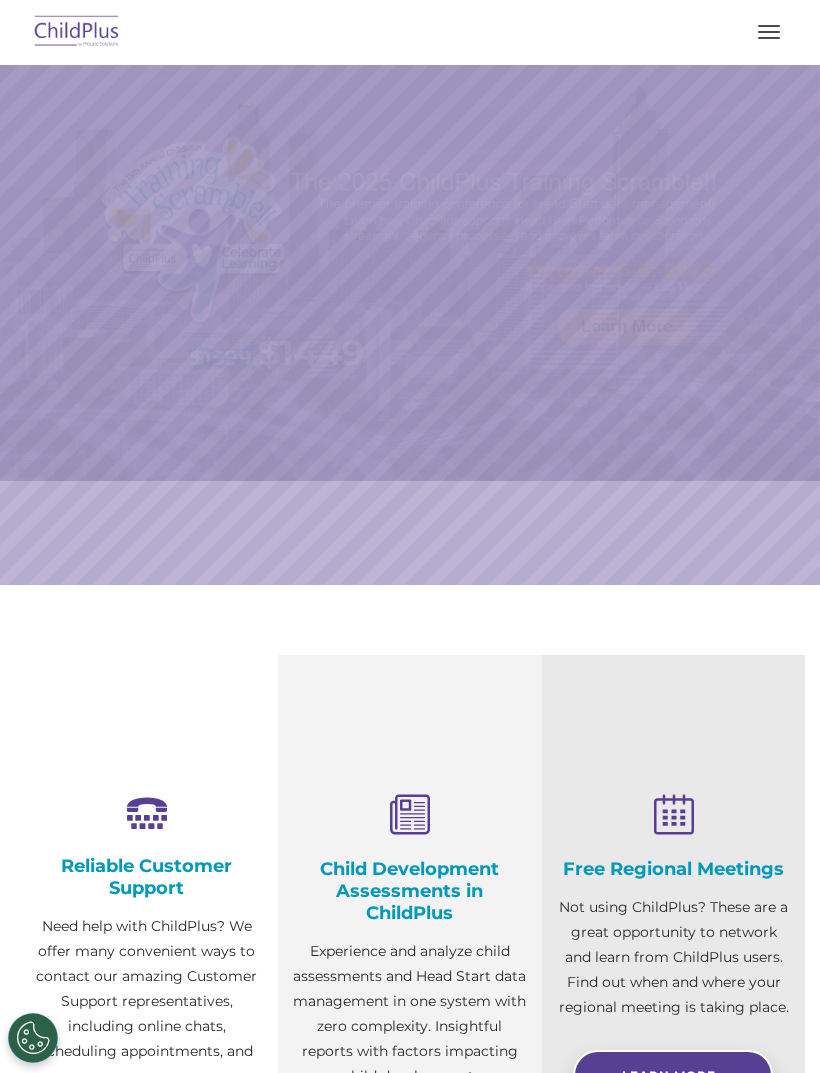 scroll, scrollTop: 0, scrollLeft: 0, axis: both 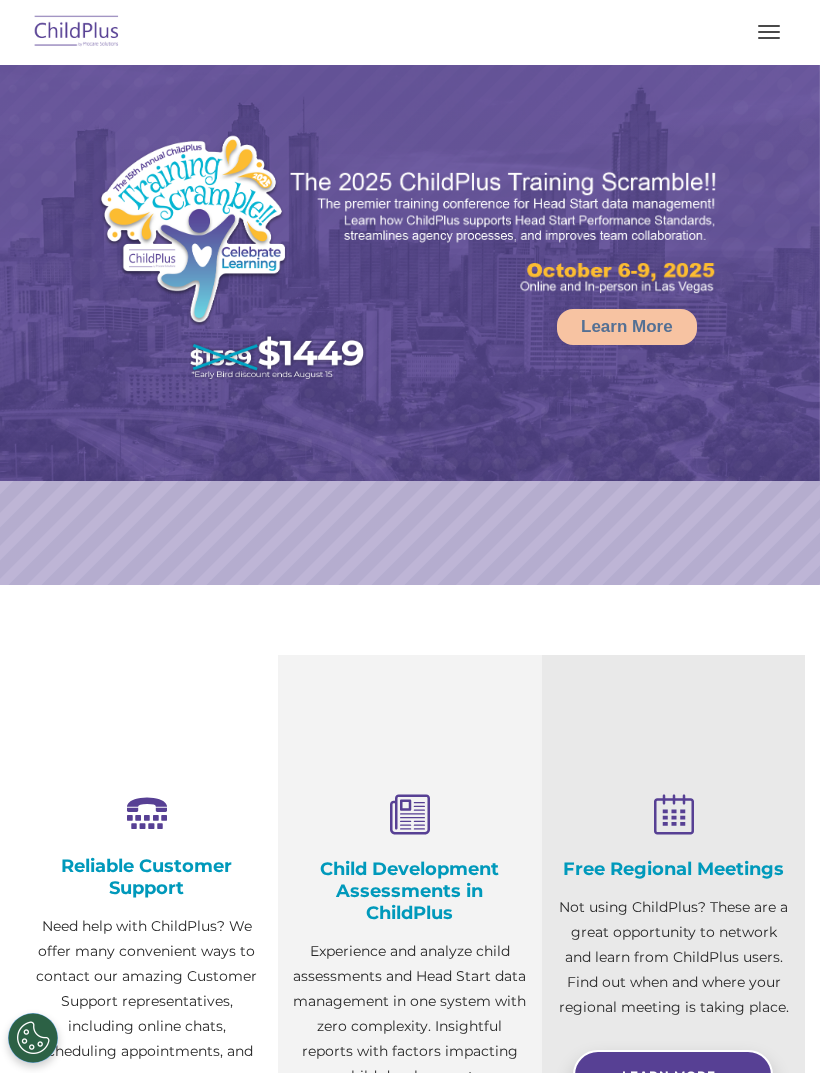 select on "MEDIUM" 